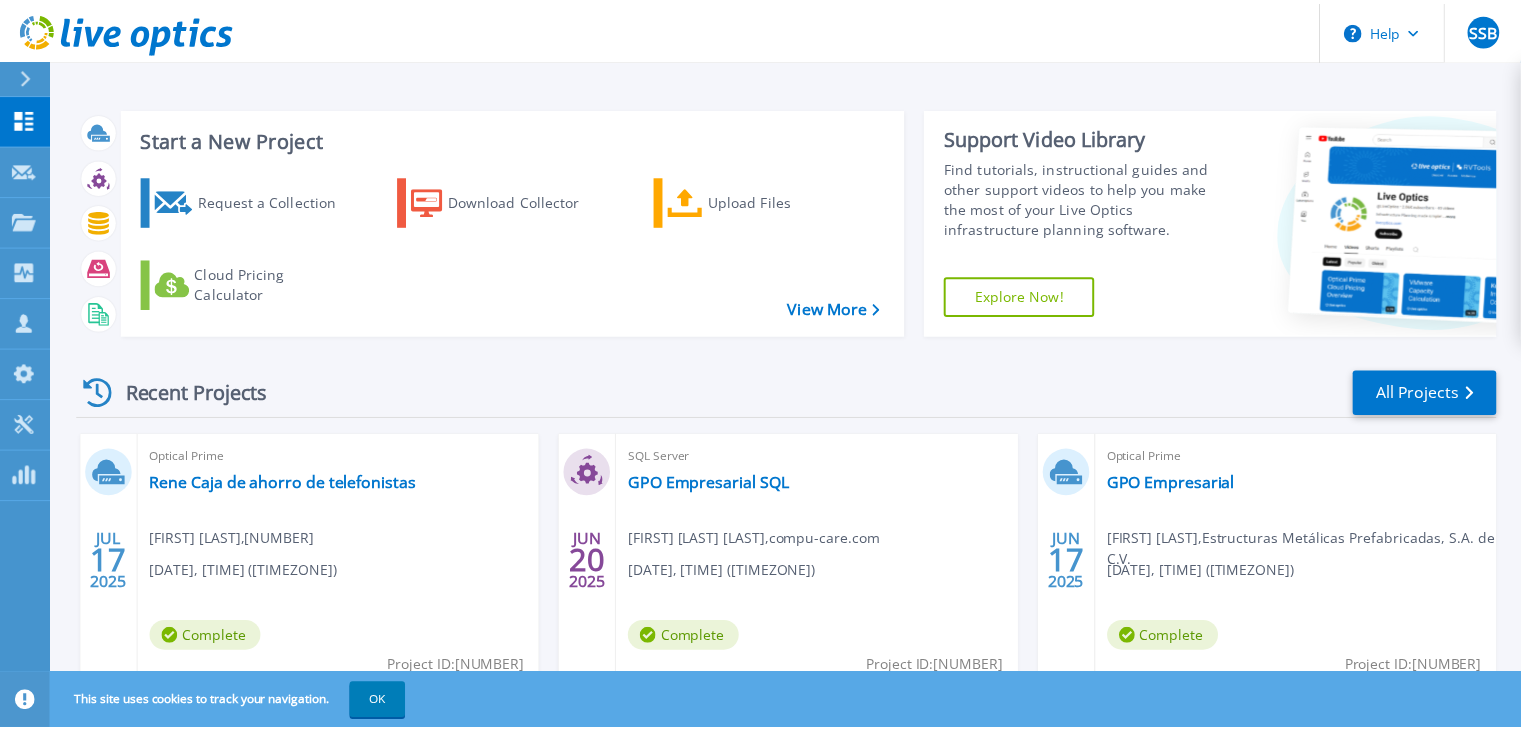 scroll, scrollTop: 0, scrollLeft: 0, axis: both 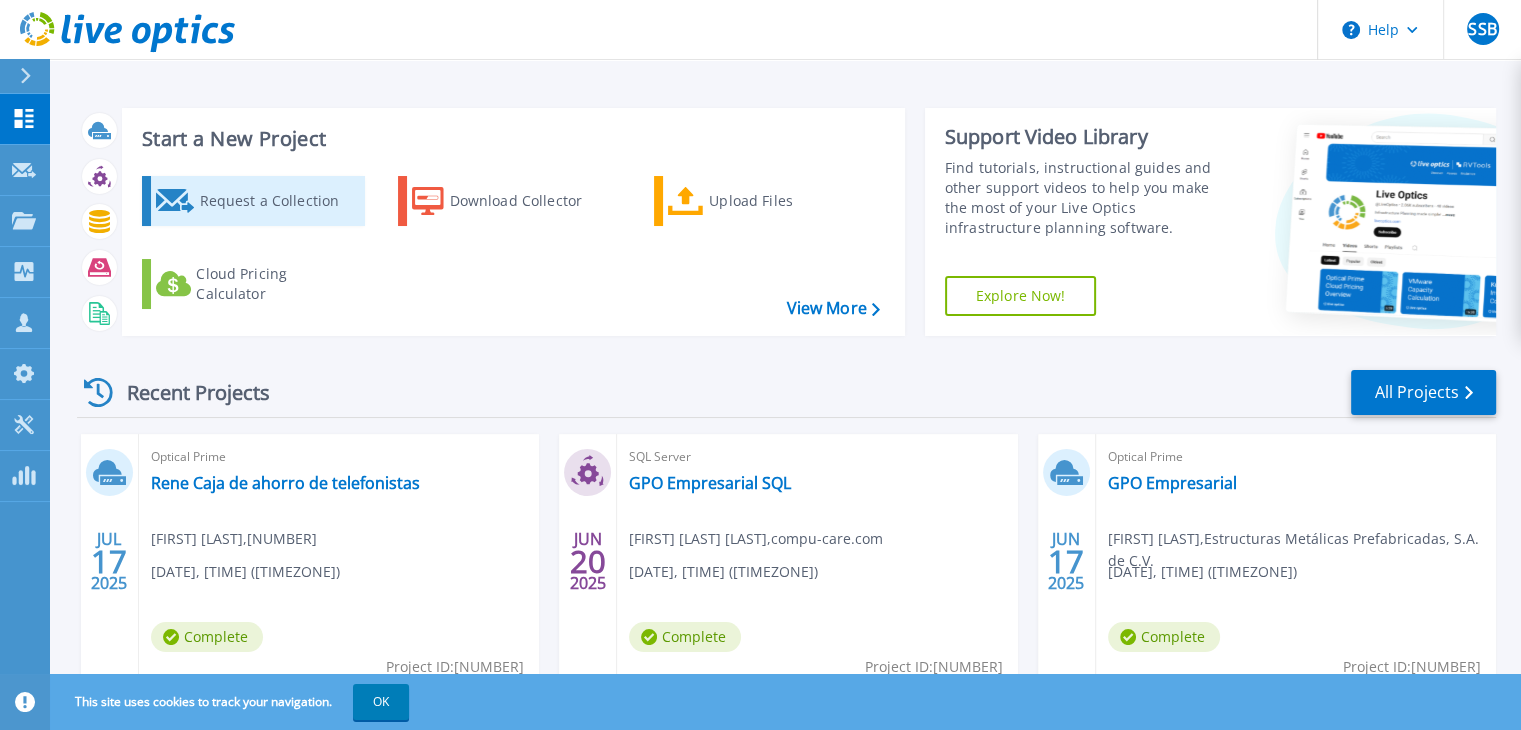 click on "Request a Collection" at bounding box center [279, 201] 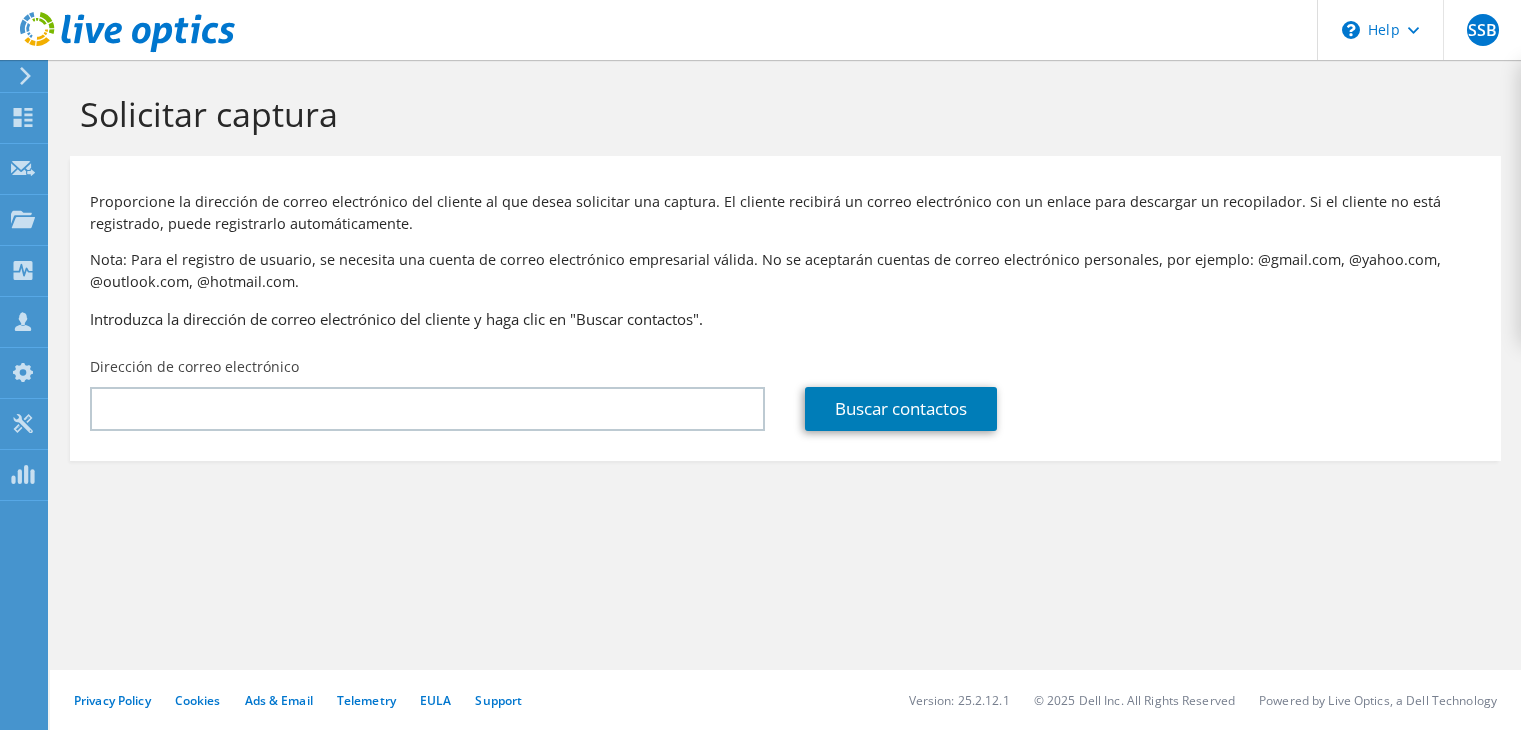 scroll, scrollTop: 0, scrollLeft: 0, axis: both 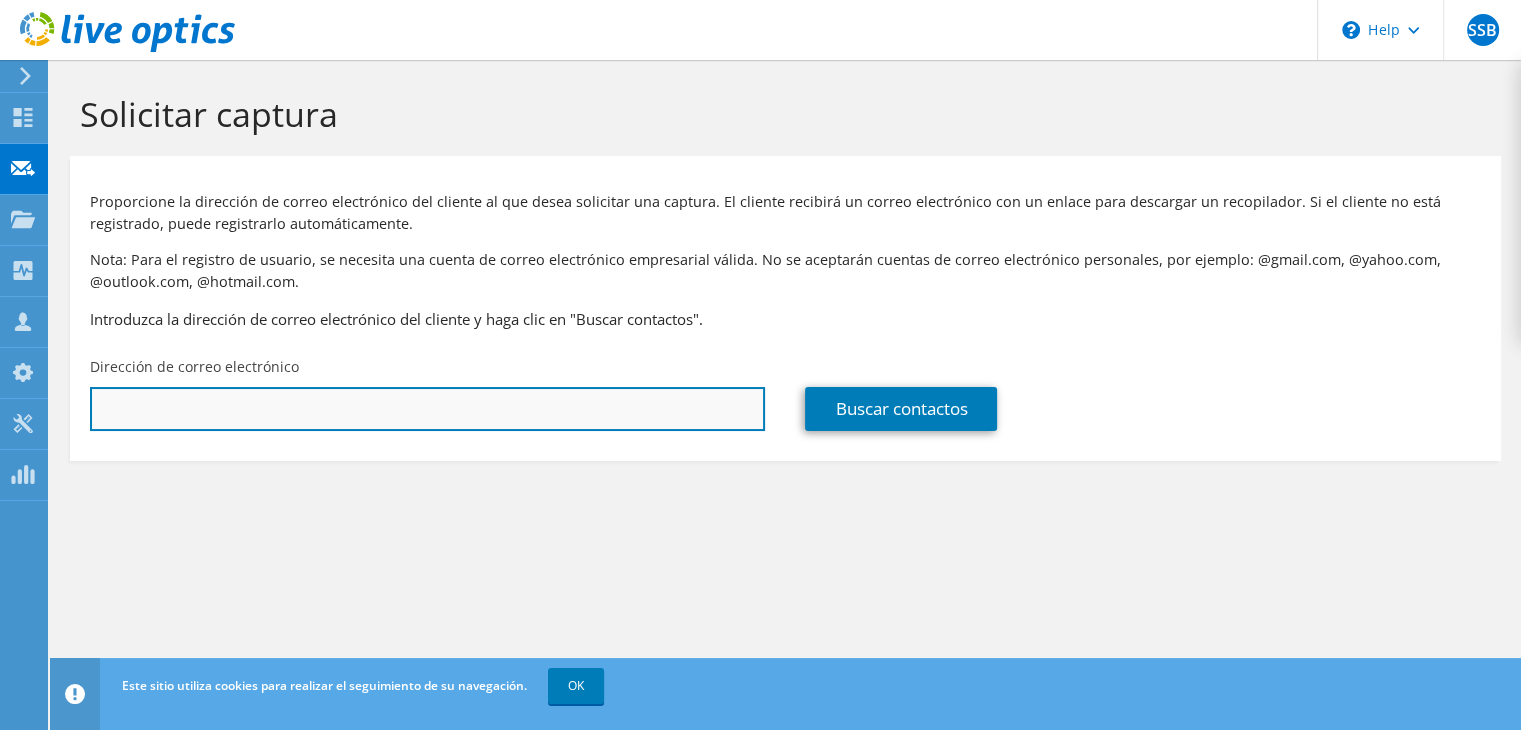 click at bounding box center (427, 409) 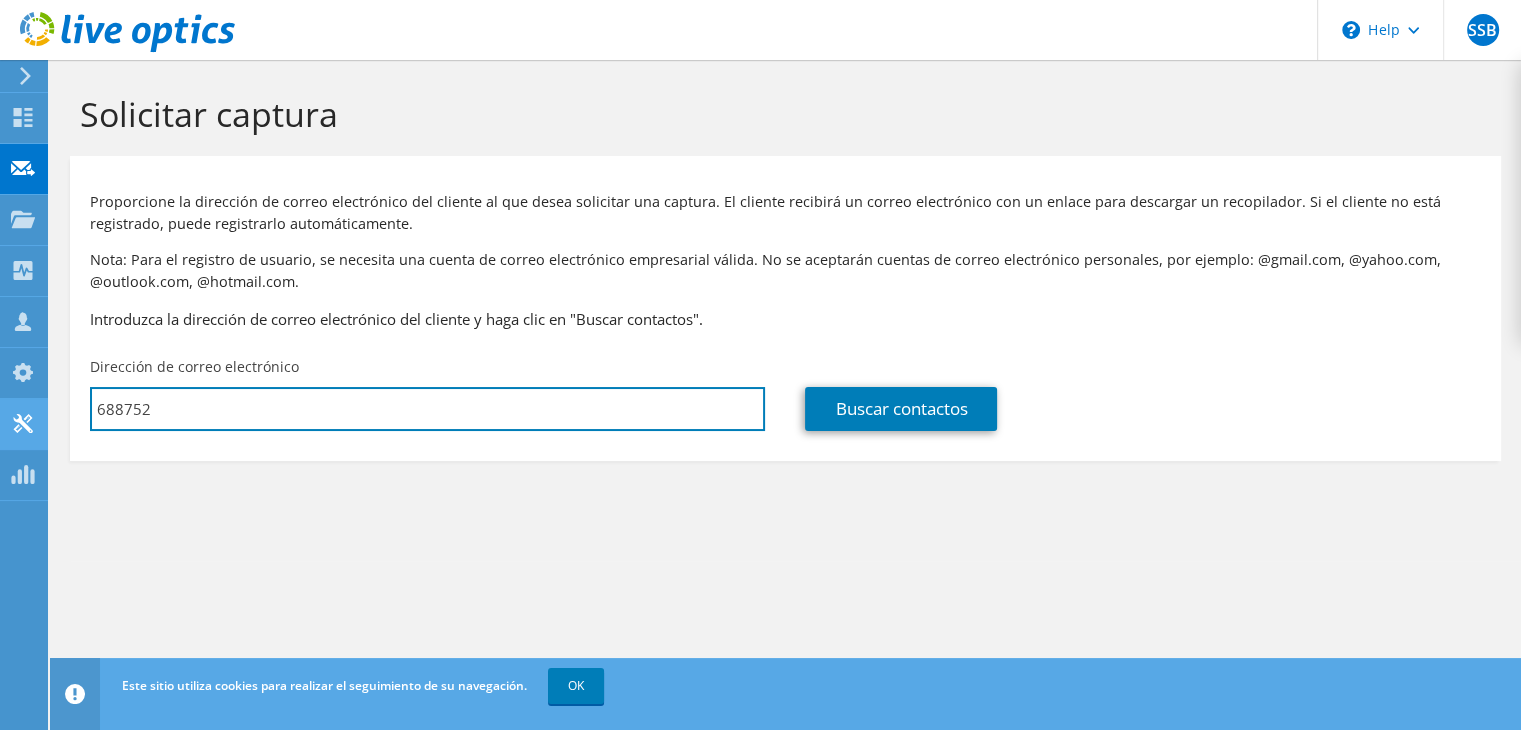drag, startPoint x: 182, startPoint y: 409, endPoint x: 39, endPoint y: 409, distance: 143 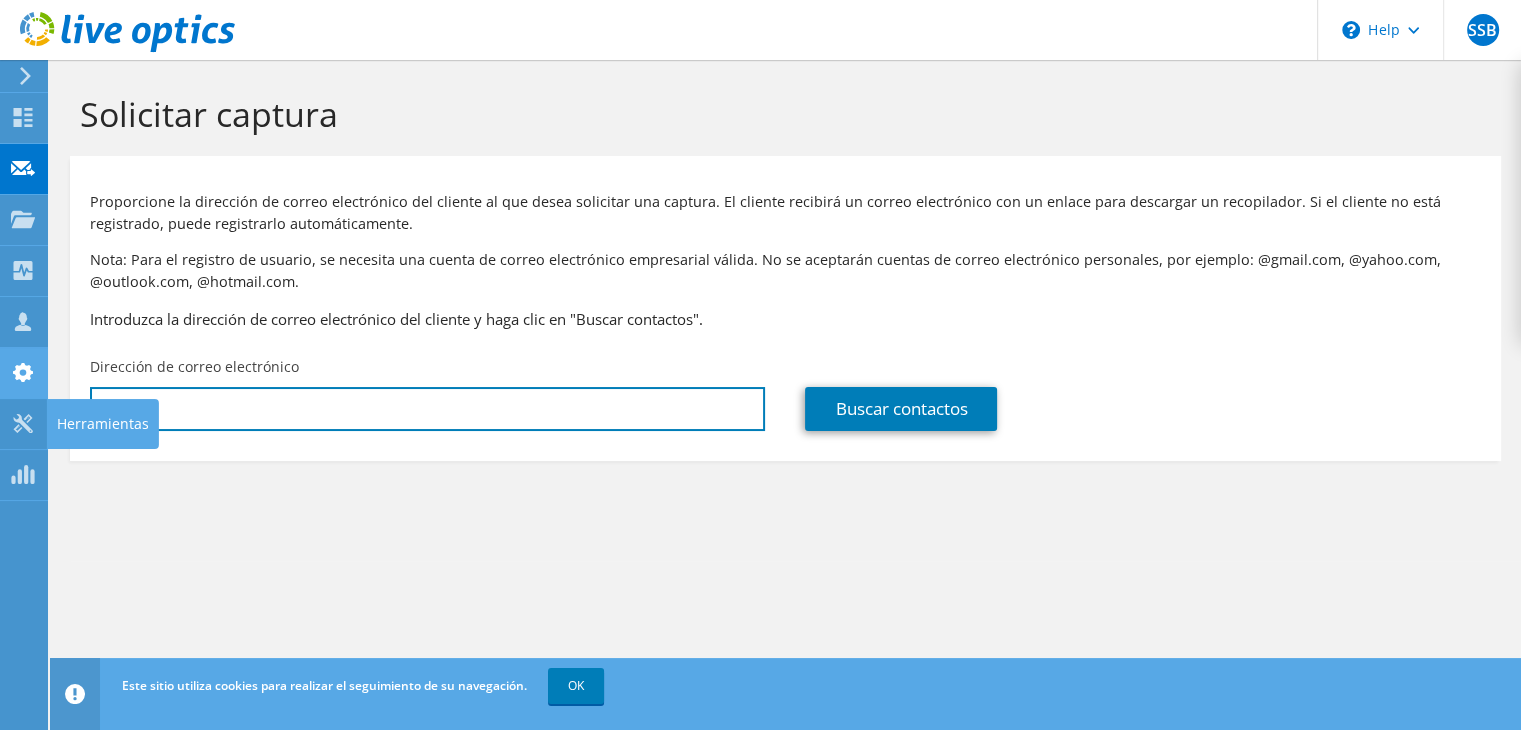 type on "68875" 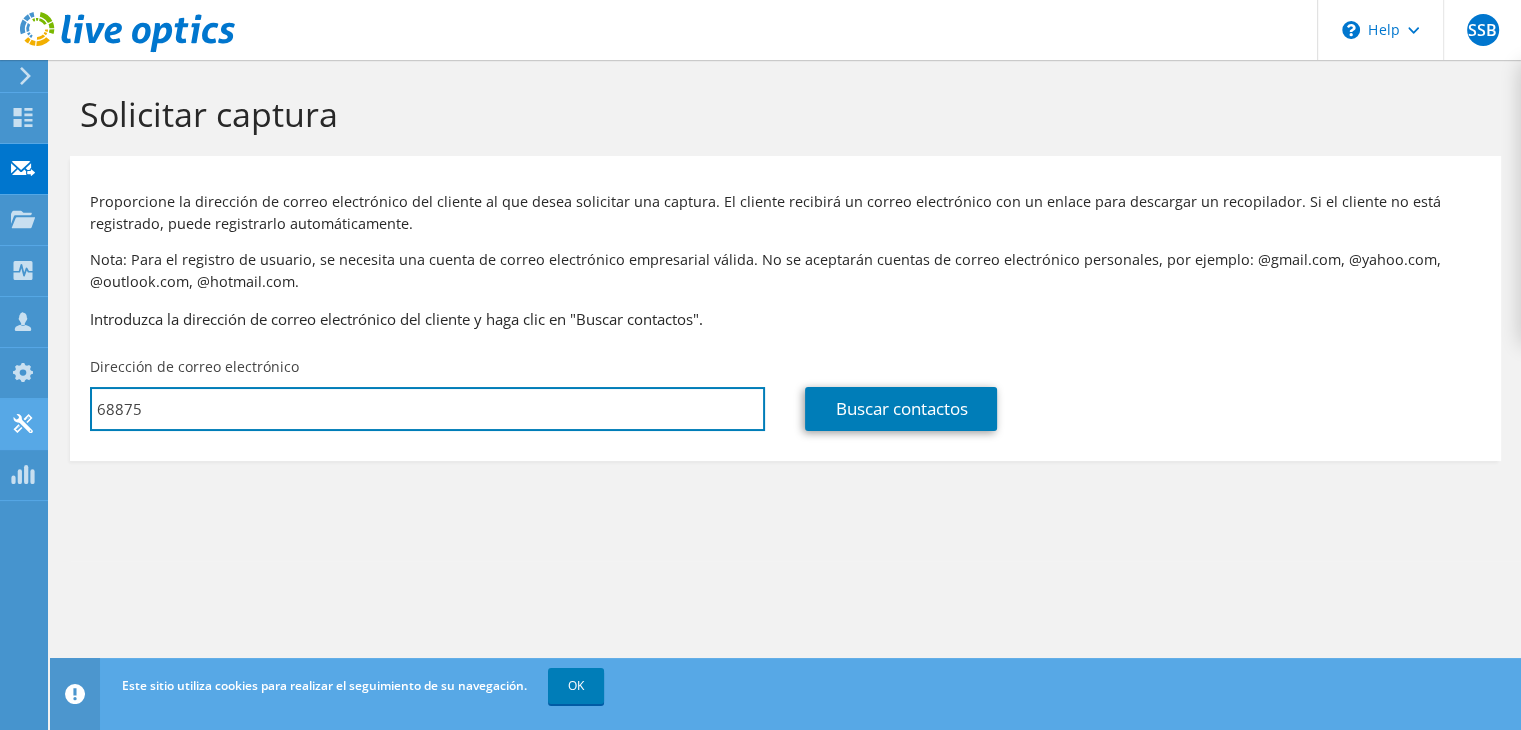 drag, startPoint x: 180, startPoint y: 401, endPoint x: 0, endPoint y: 399, distance: 180.01111 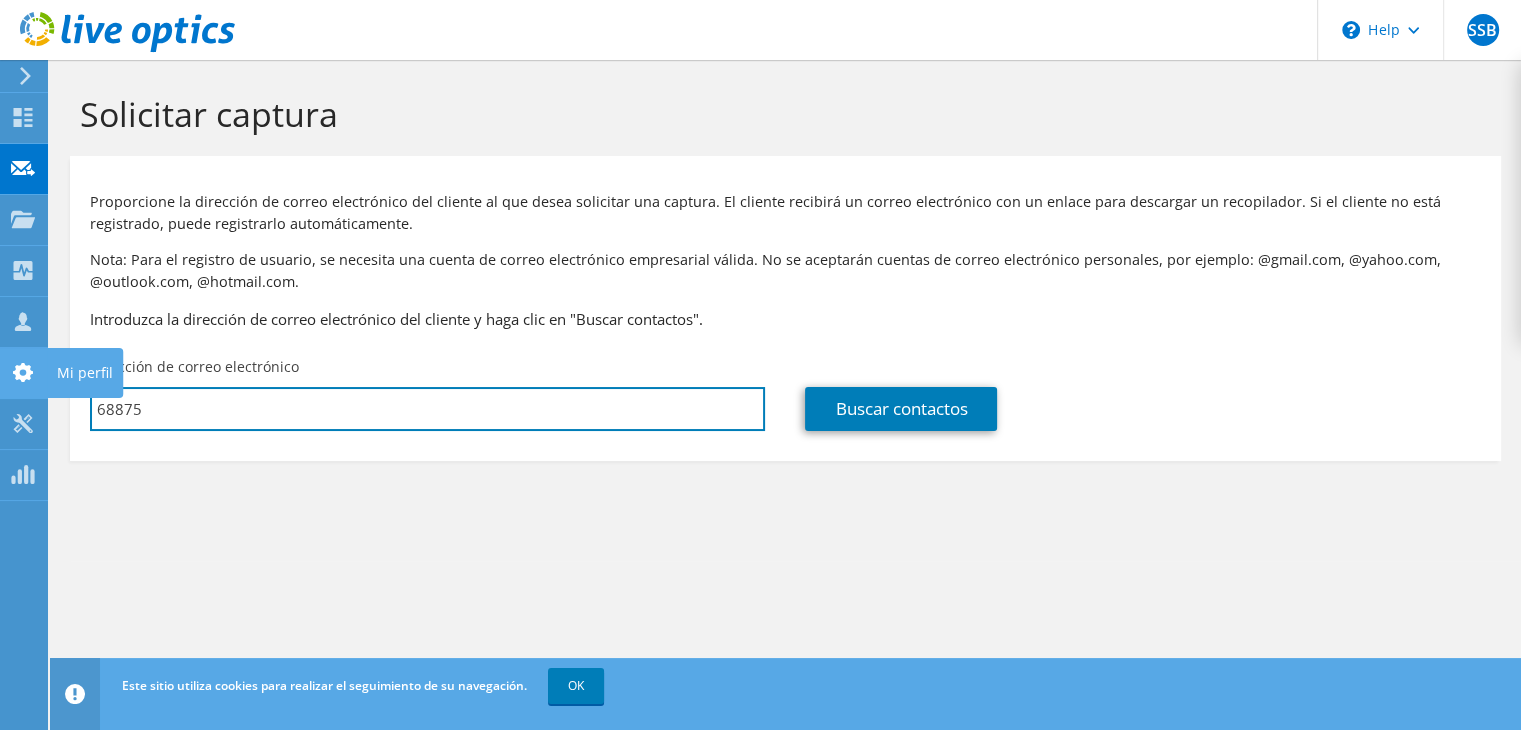 drag, startPoint x: 164, startPoint y: 405, endPoint x: 46, endPoint y: 393, distance: 118.6086 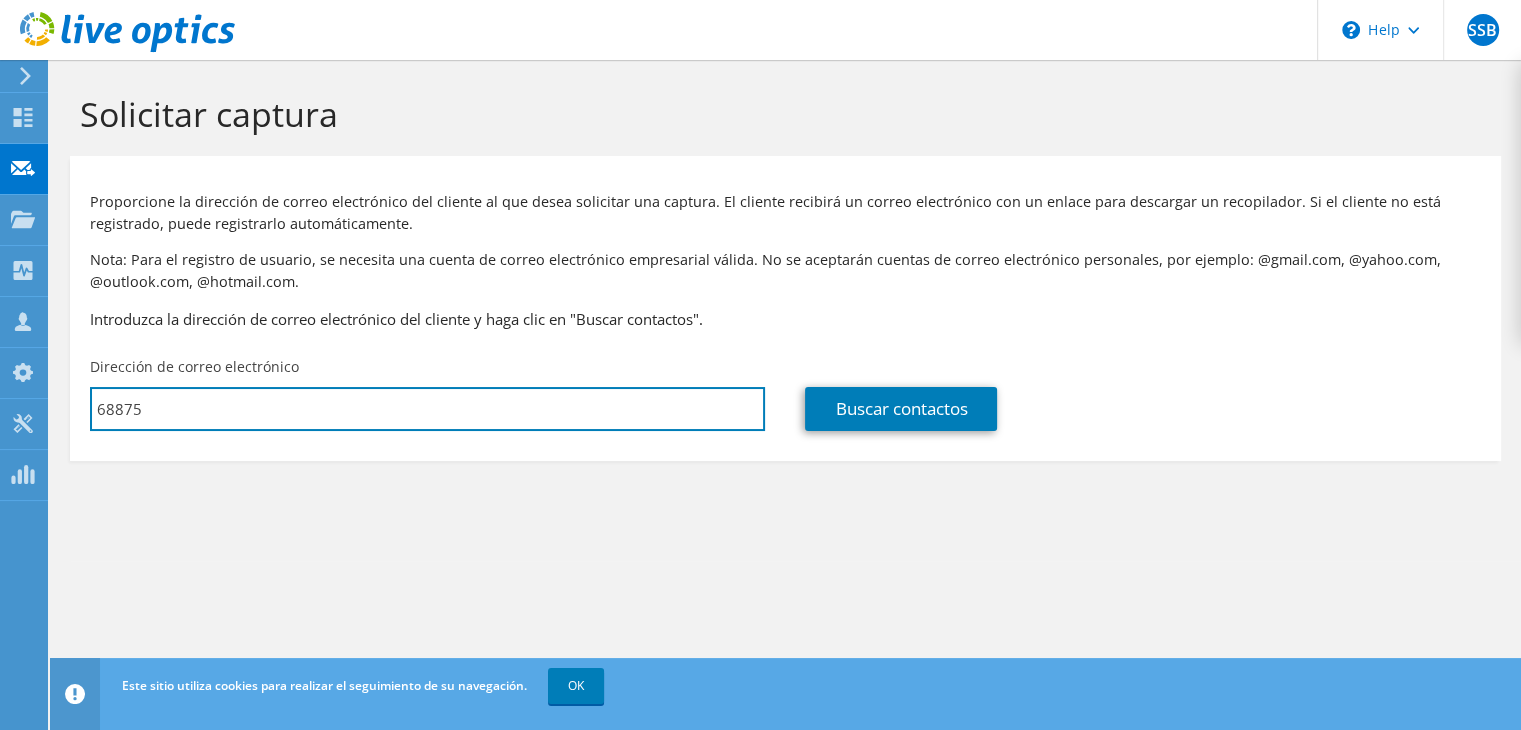 drag, startPoint x: 148, startPoint y: 400, endPoint x: 78, endPoint y: 401, distance: 70.00714 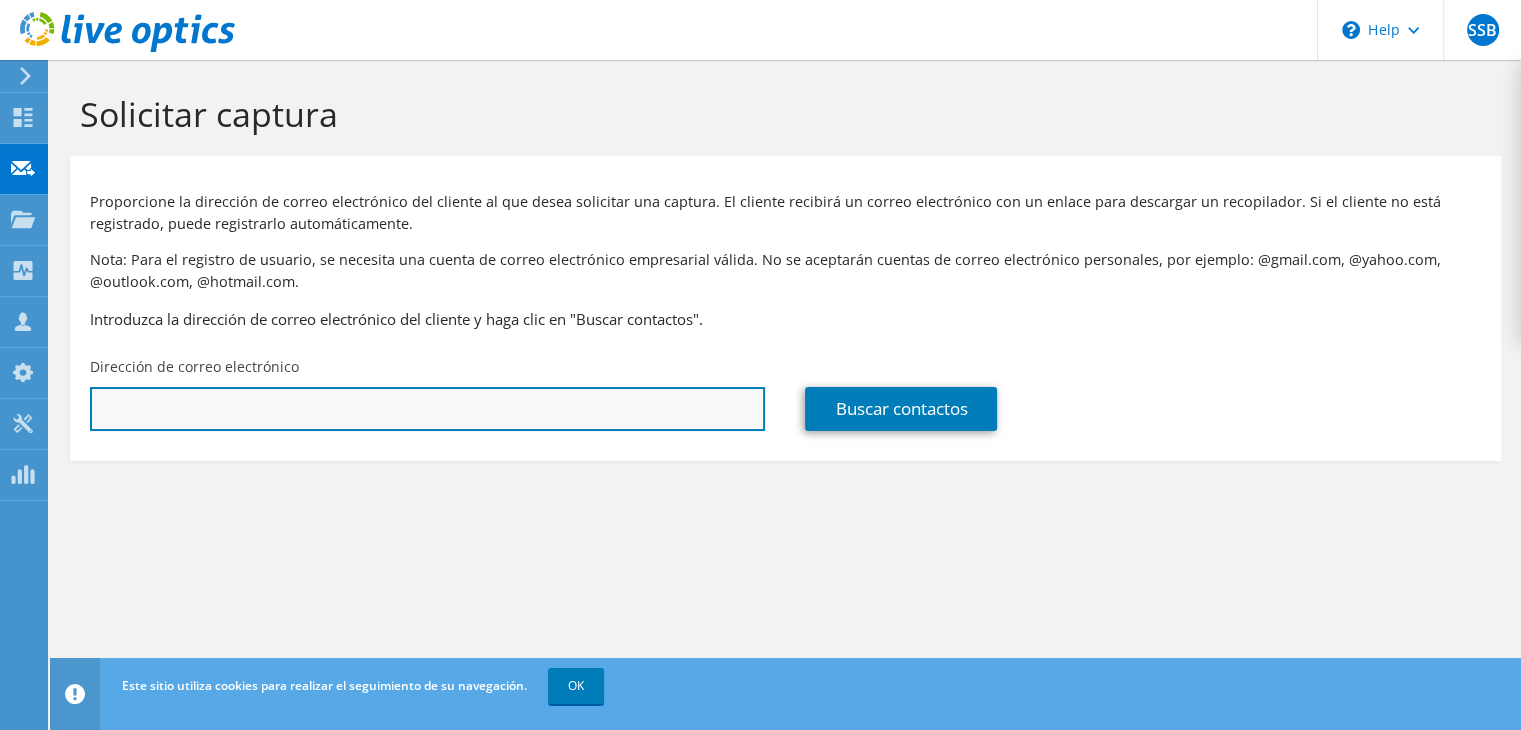 click at bounding box center (427, 409) 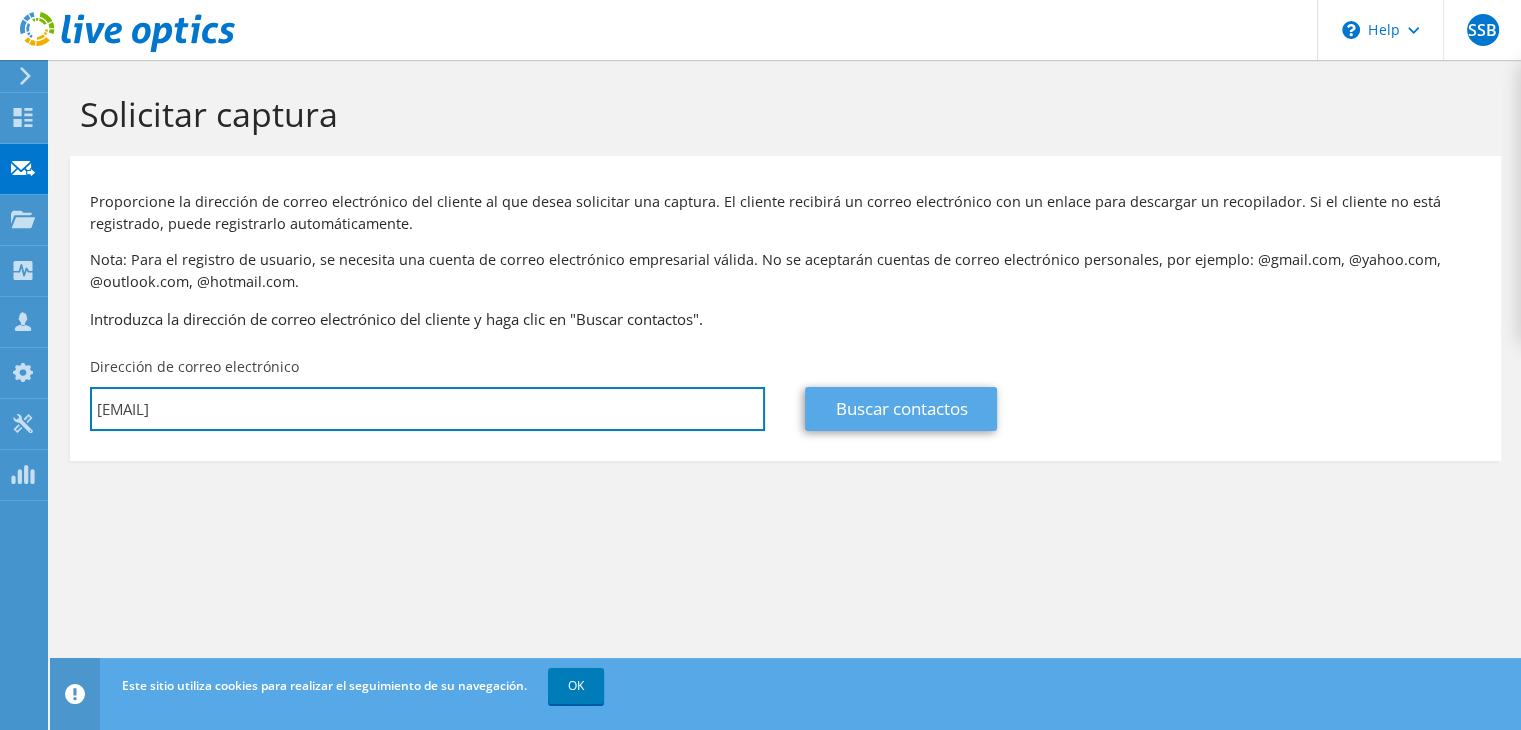 type on "[EMAIL]" 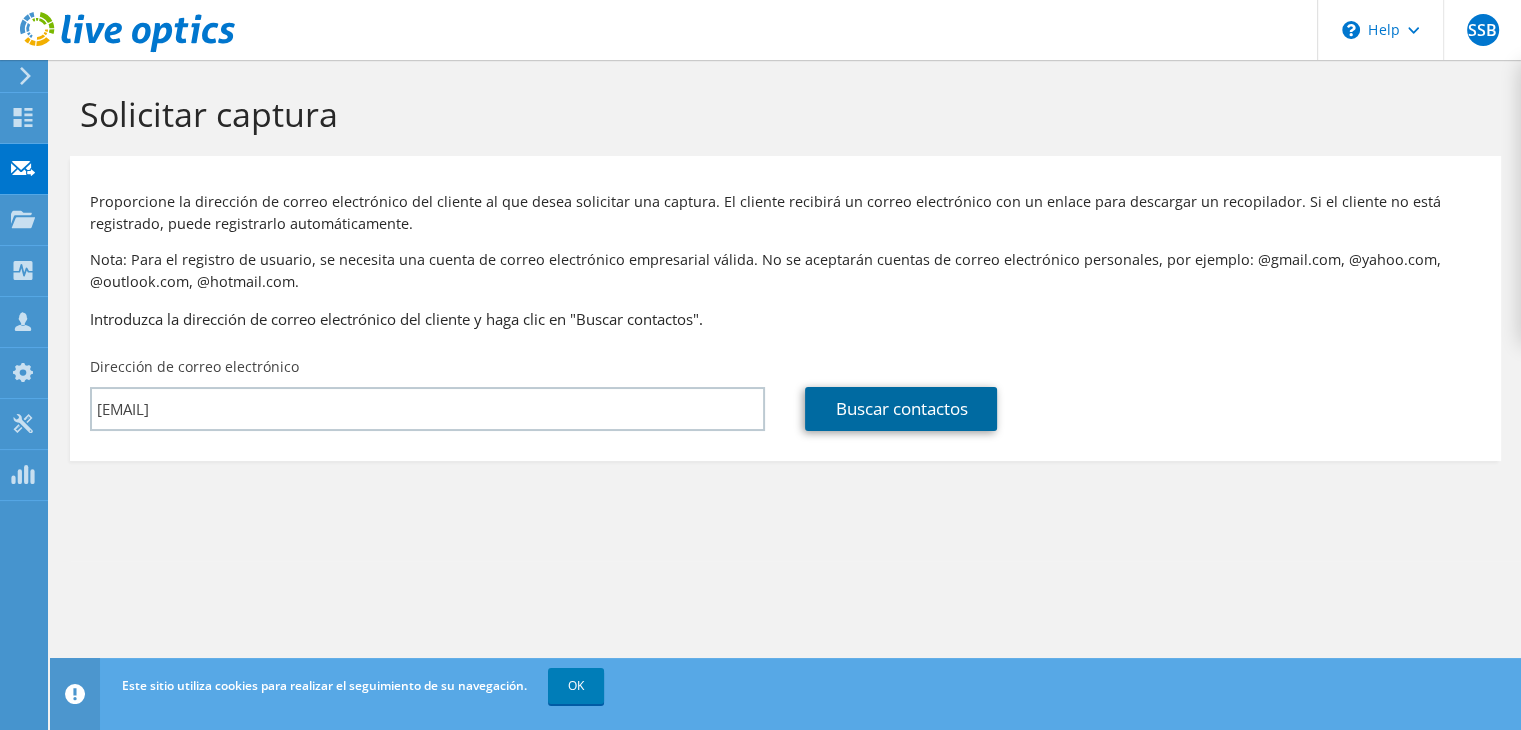 click on "Buscar contactos" at bounding box center (901, 409) 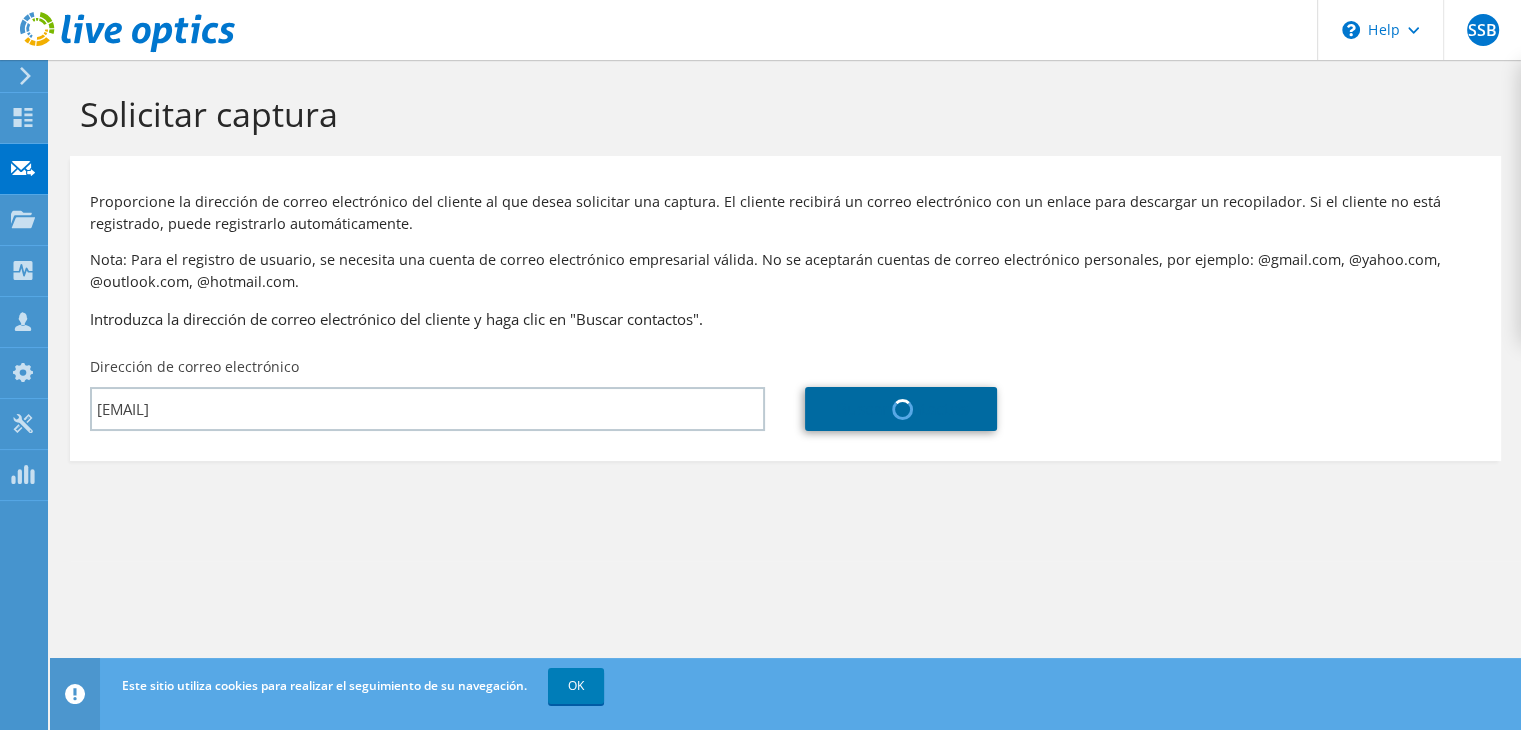 type on "INTELIGENCIA LABORAL INARI, S.A. DE C.V." 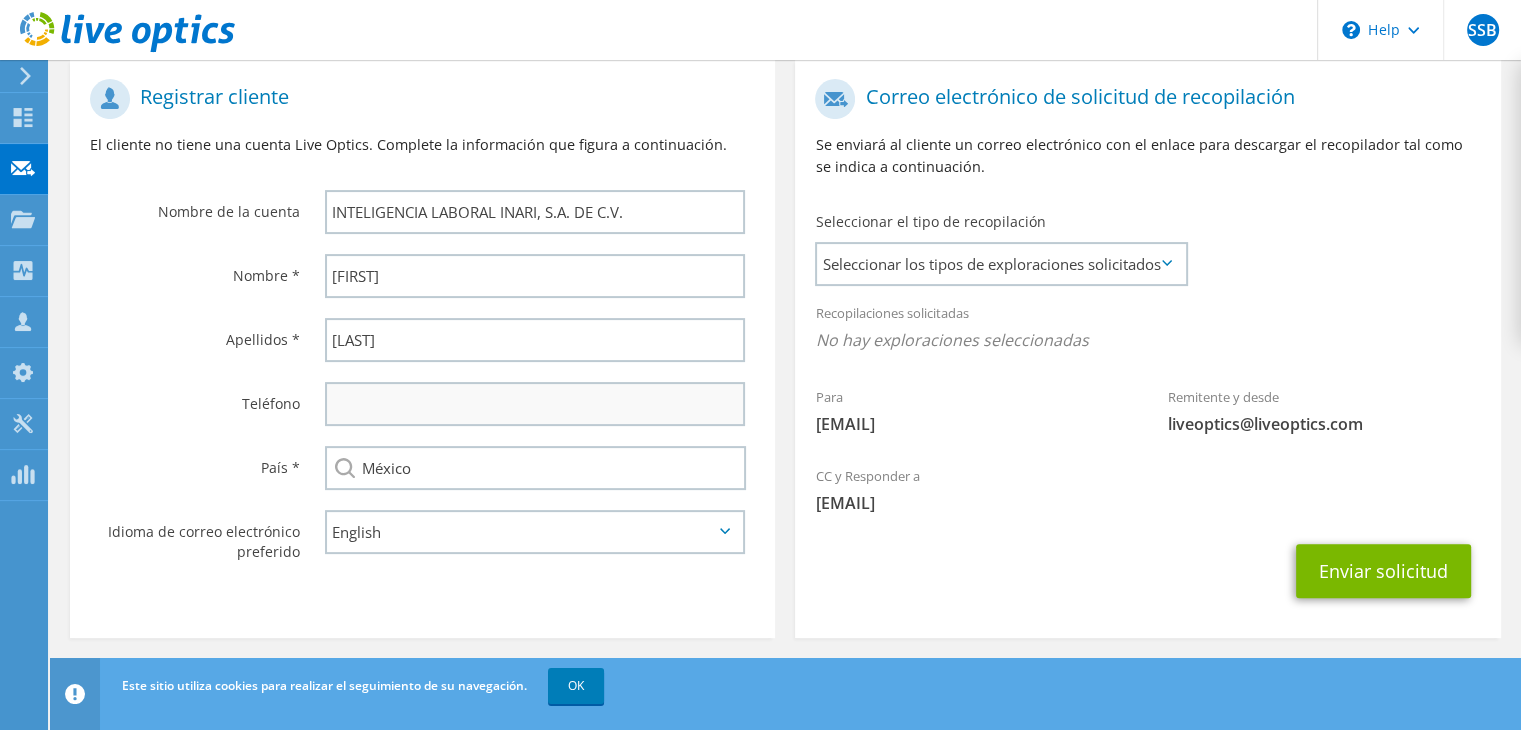 scroll, scrollTop: 431, scrollLeft: 0, axis: vertical 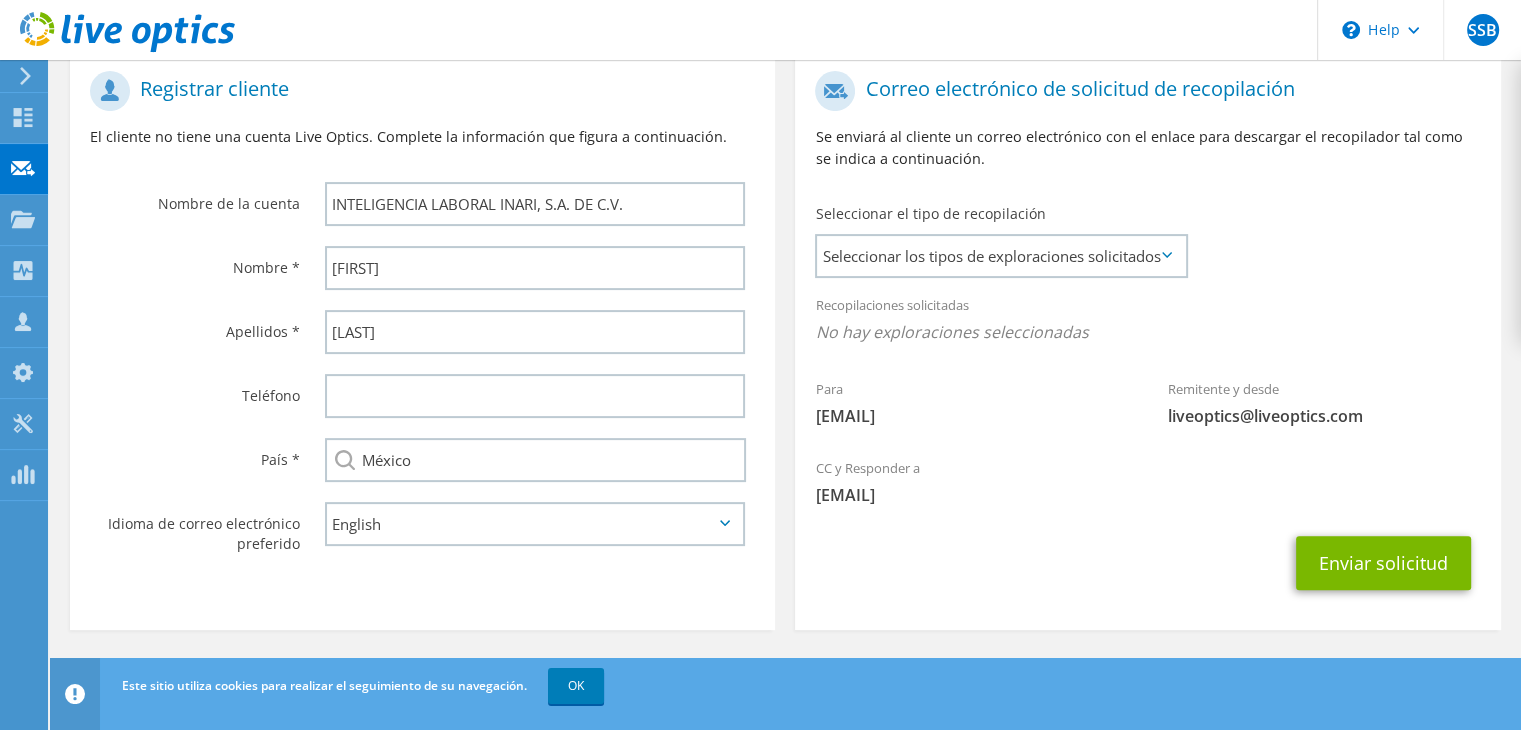 click 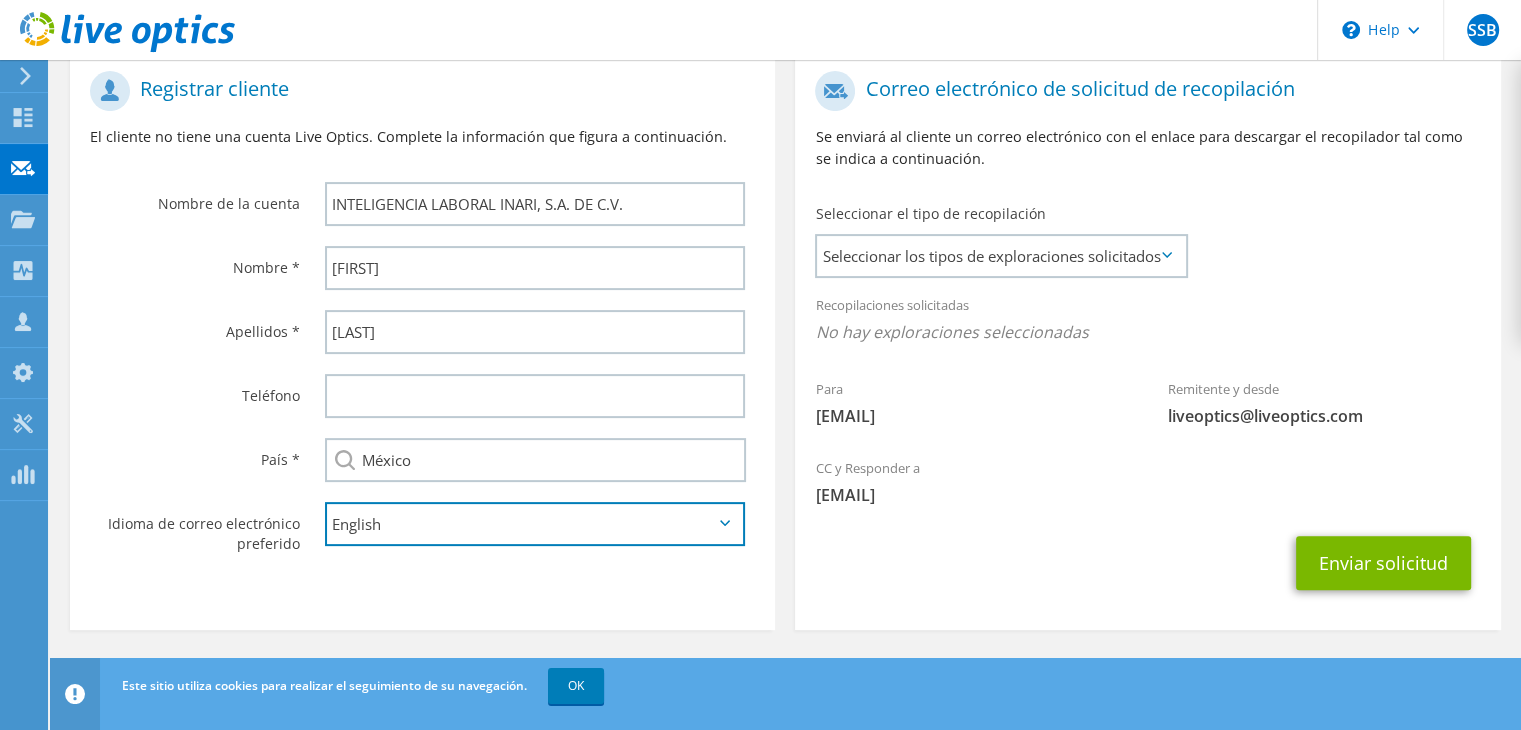 click on "English
Deutsch
Español
Français
Italiano
Polski
Português
Русский
한국어
中文
日本語" at bounding box center (535, 524) 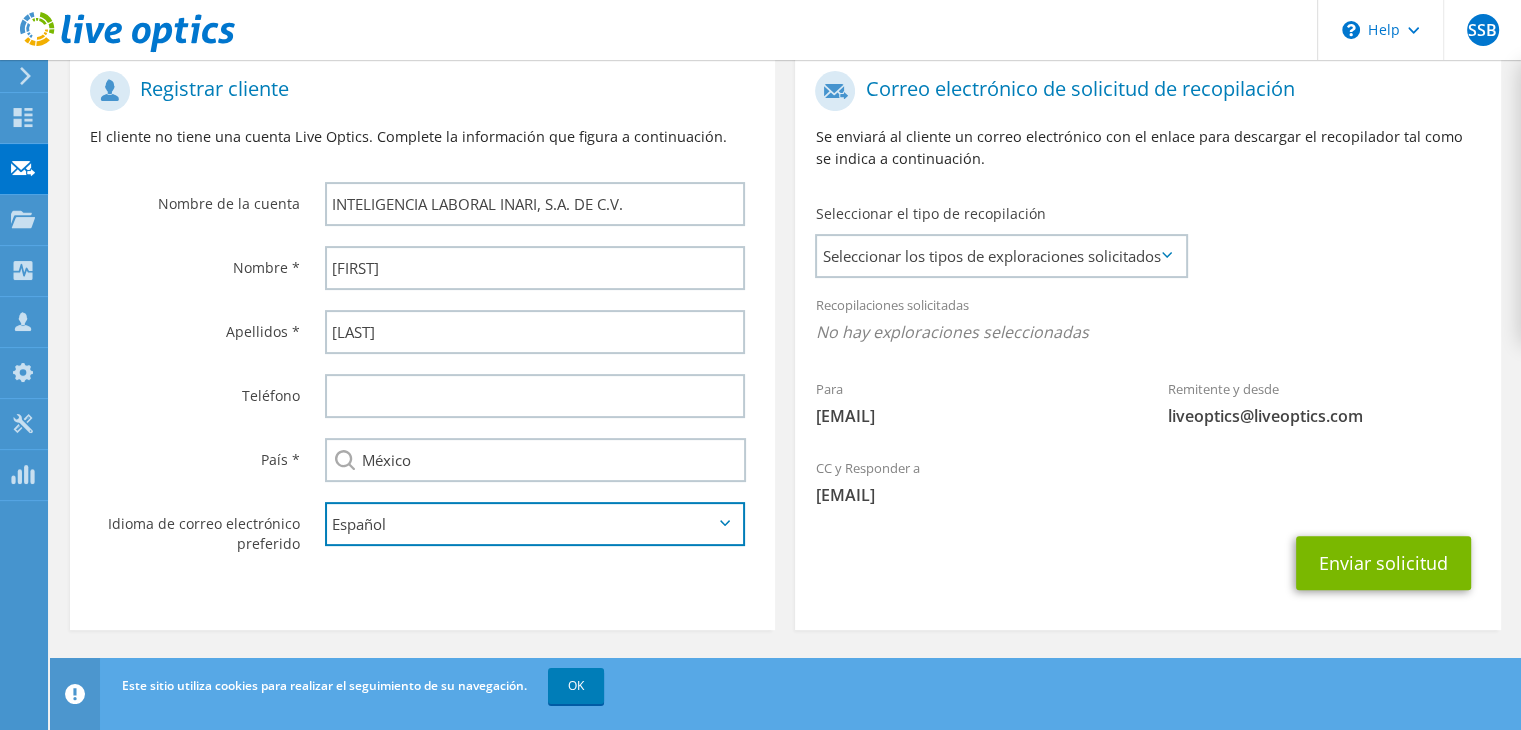 click on "English
Deutsch
Español
Français
Italiano
Polski
Português
Русский
한국어
中文
日本語" at bounding box center (535, 524) 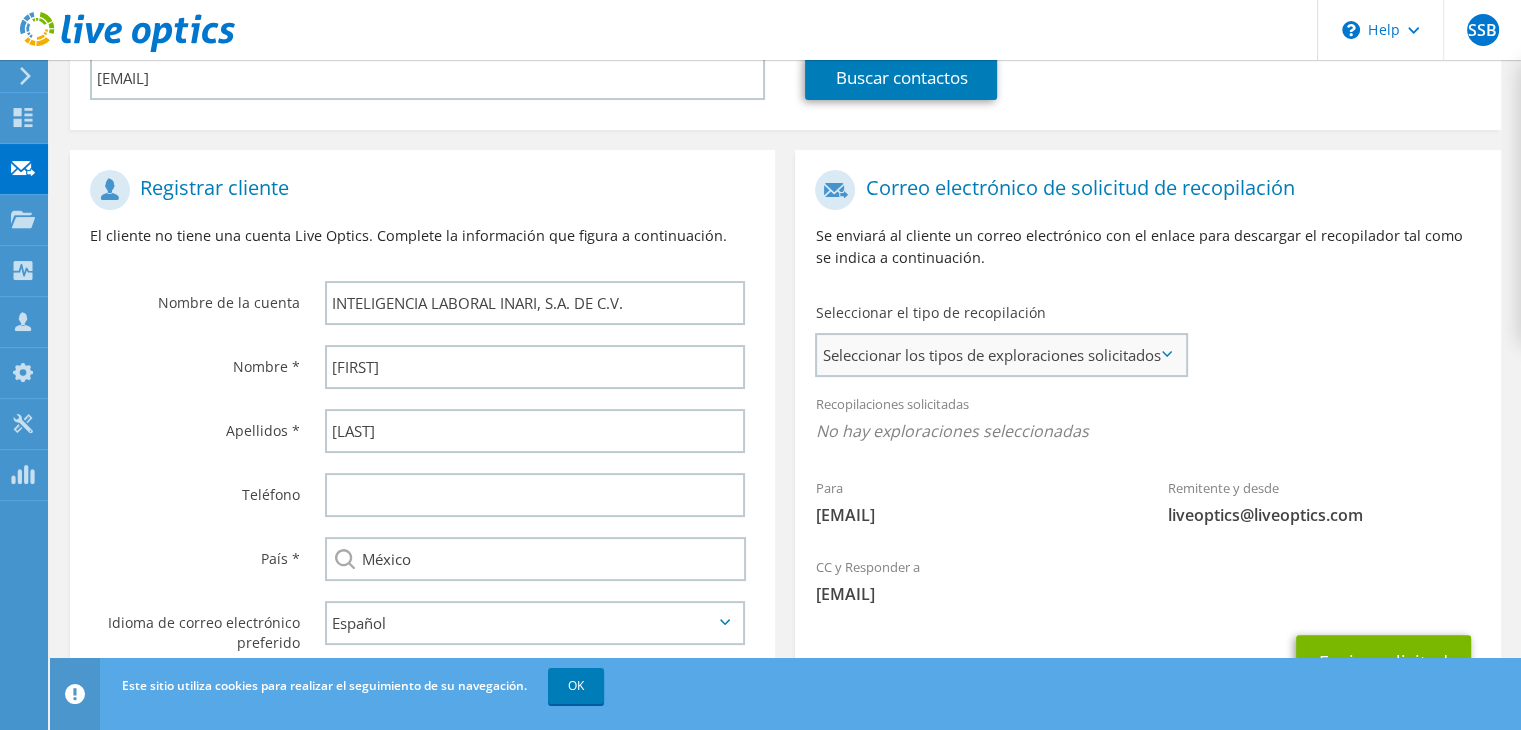 click on "Seleccionar los tipos de exploraciones solicitados" at bounding box center [1001, 355] 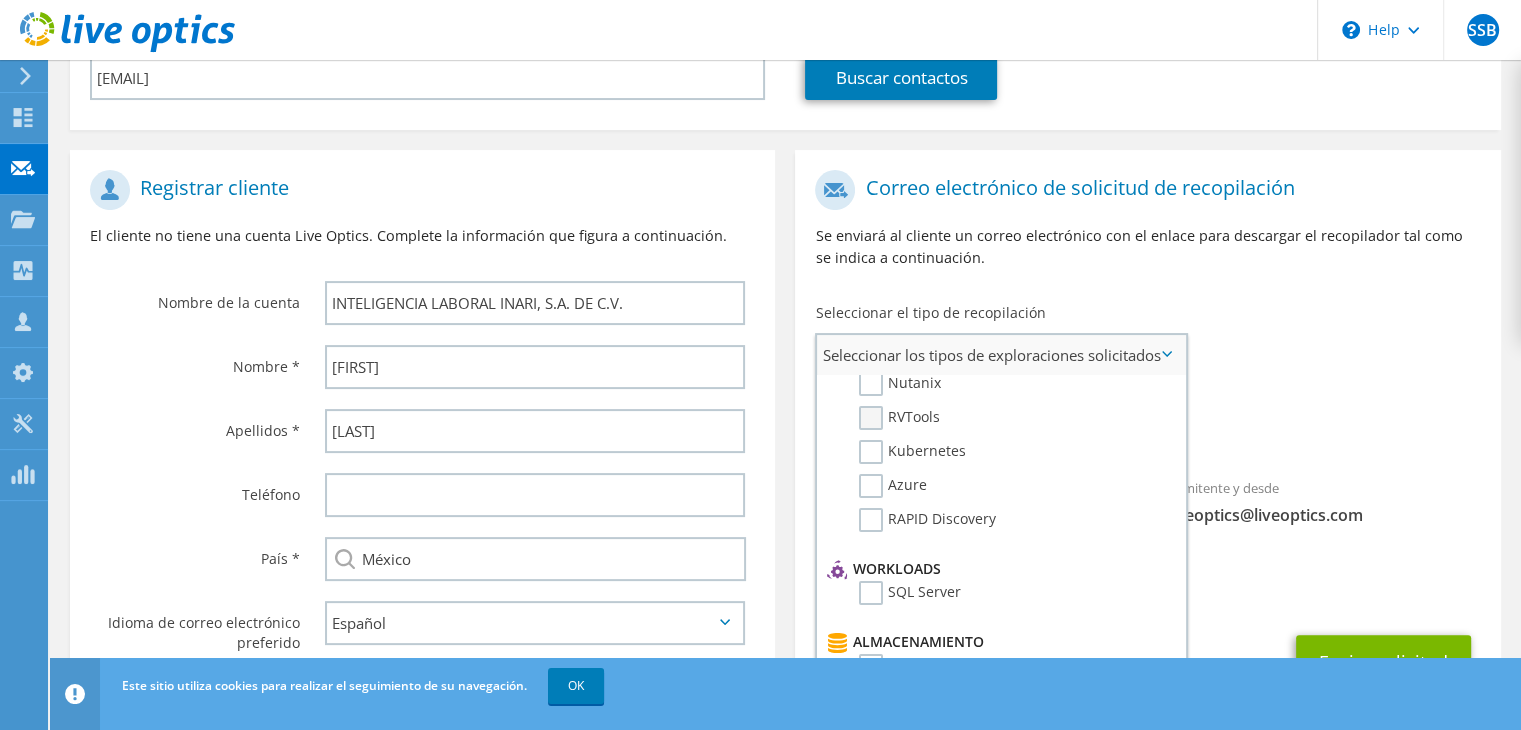 scroll, scrollTop: 0, scrollLeft: 0, axis: both 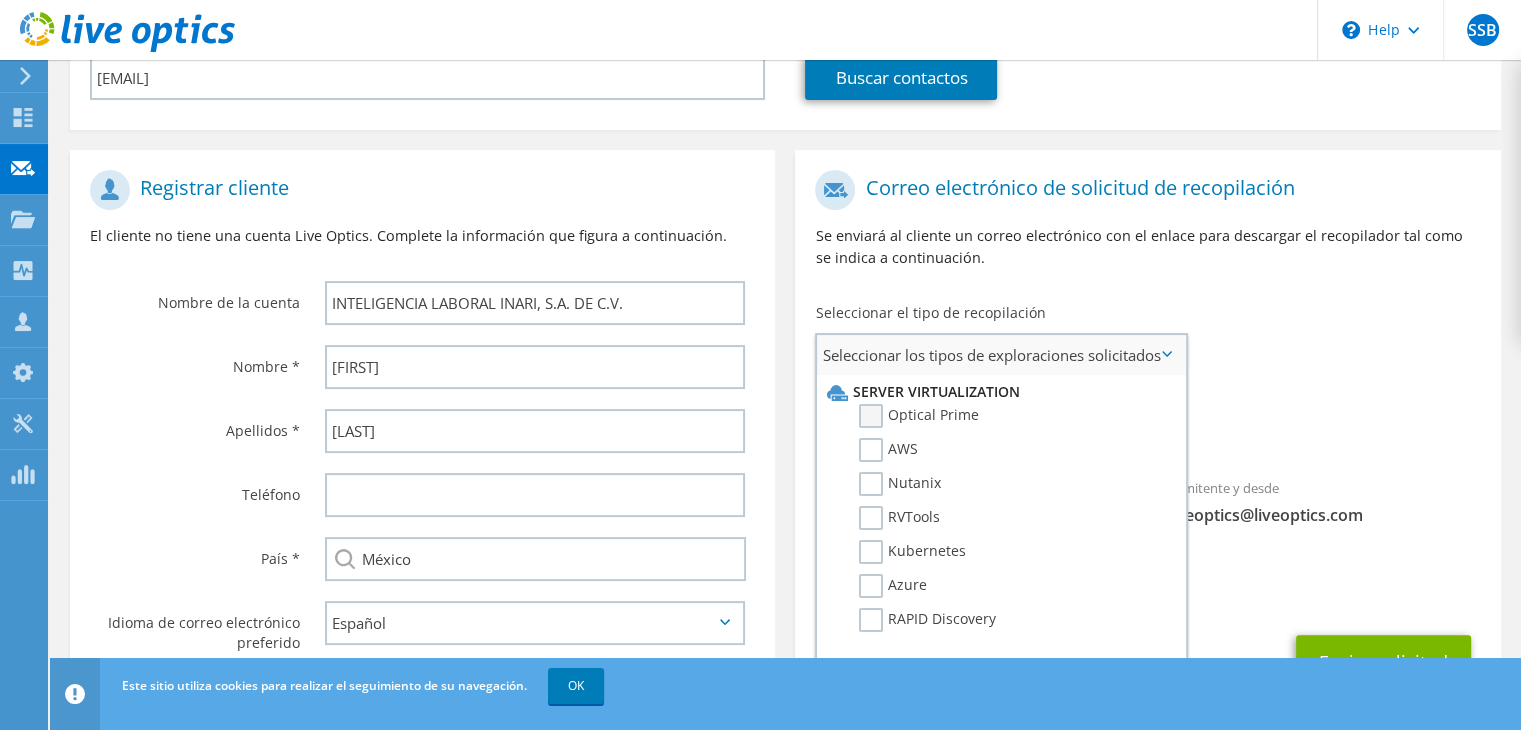 click on "Optical Prime" at bounding box center (919, 416) 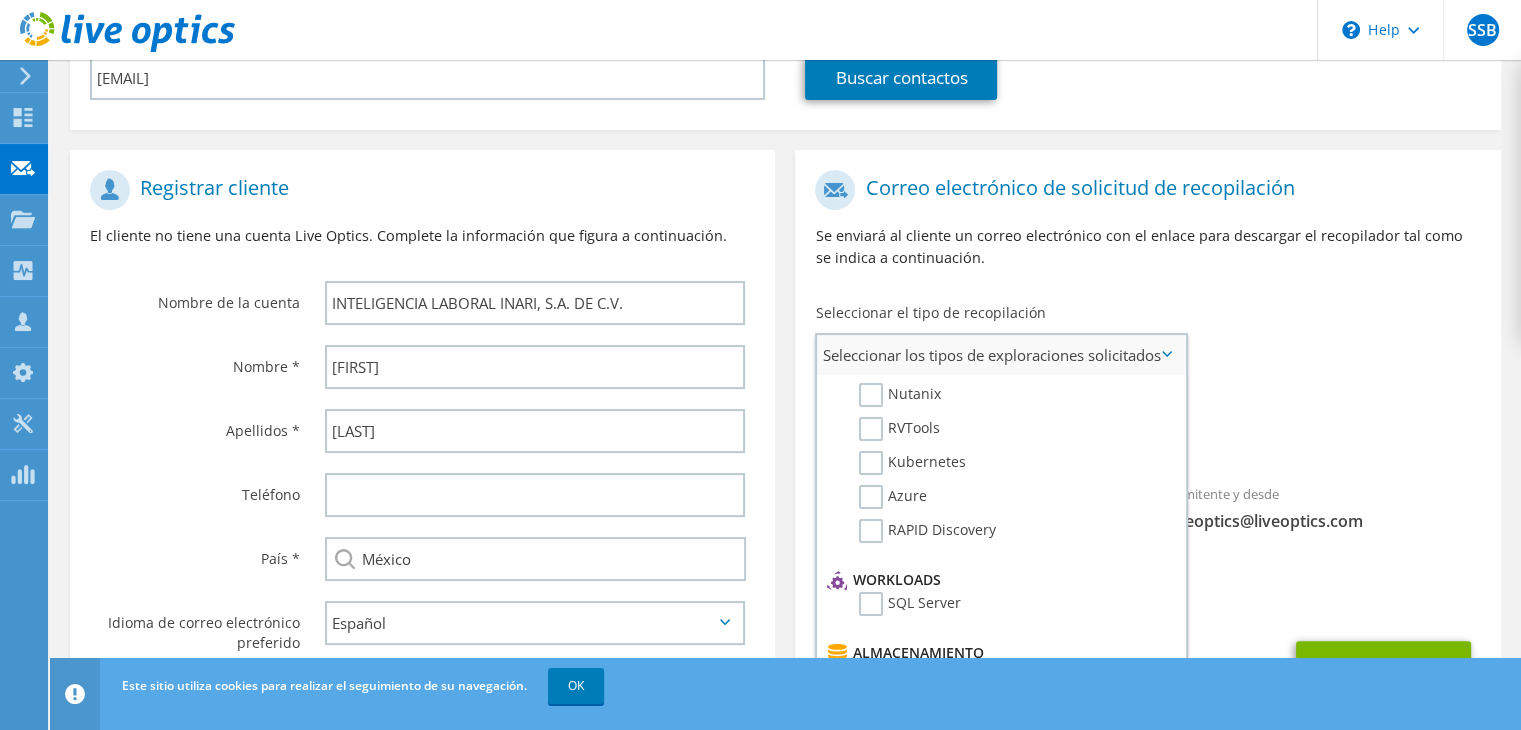 scroll, scrollTop: 98, scrollLeft: 0, axis: vertical 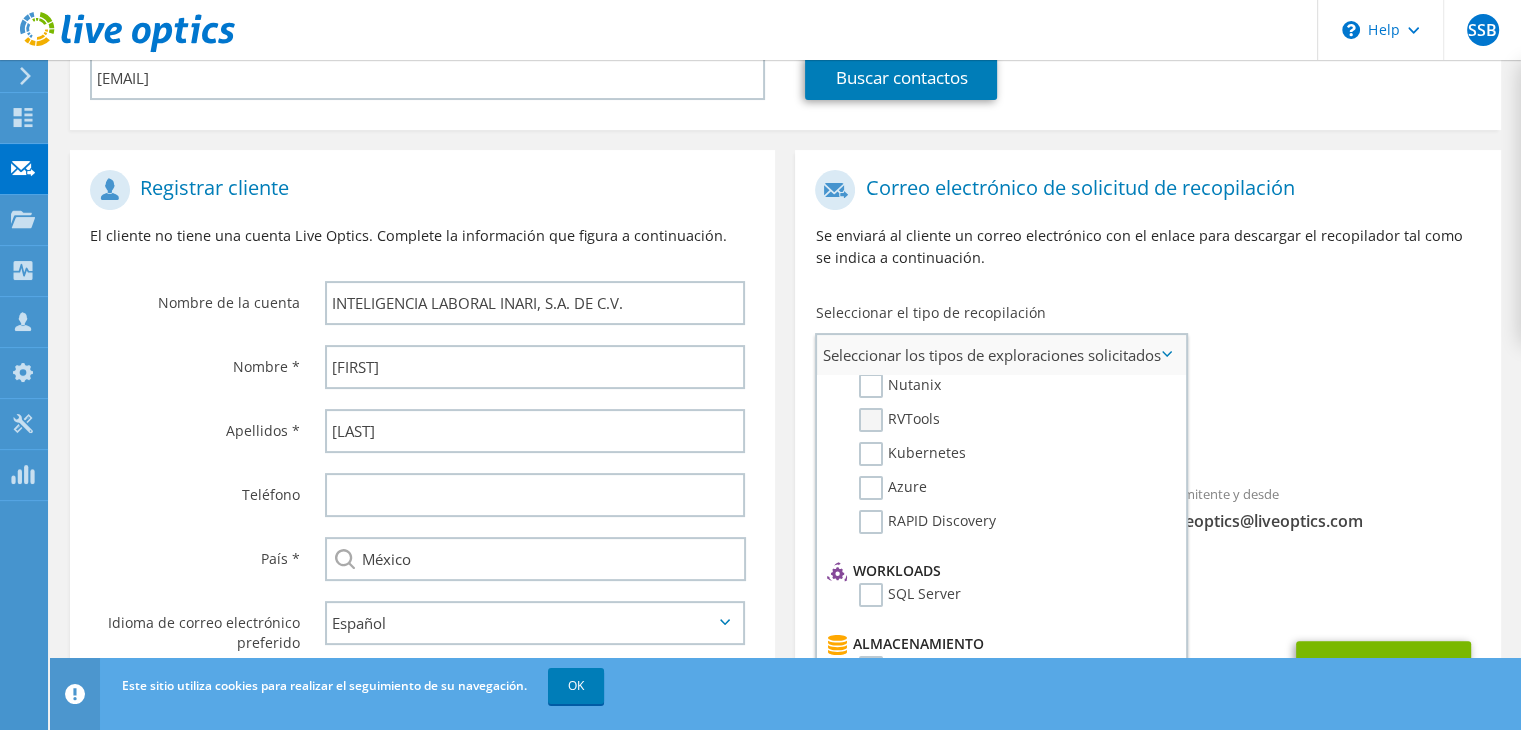 click on "RVTools" at bounding box center (899, 420) 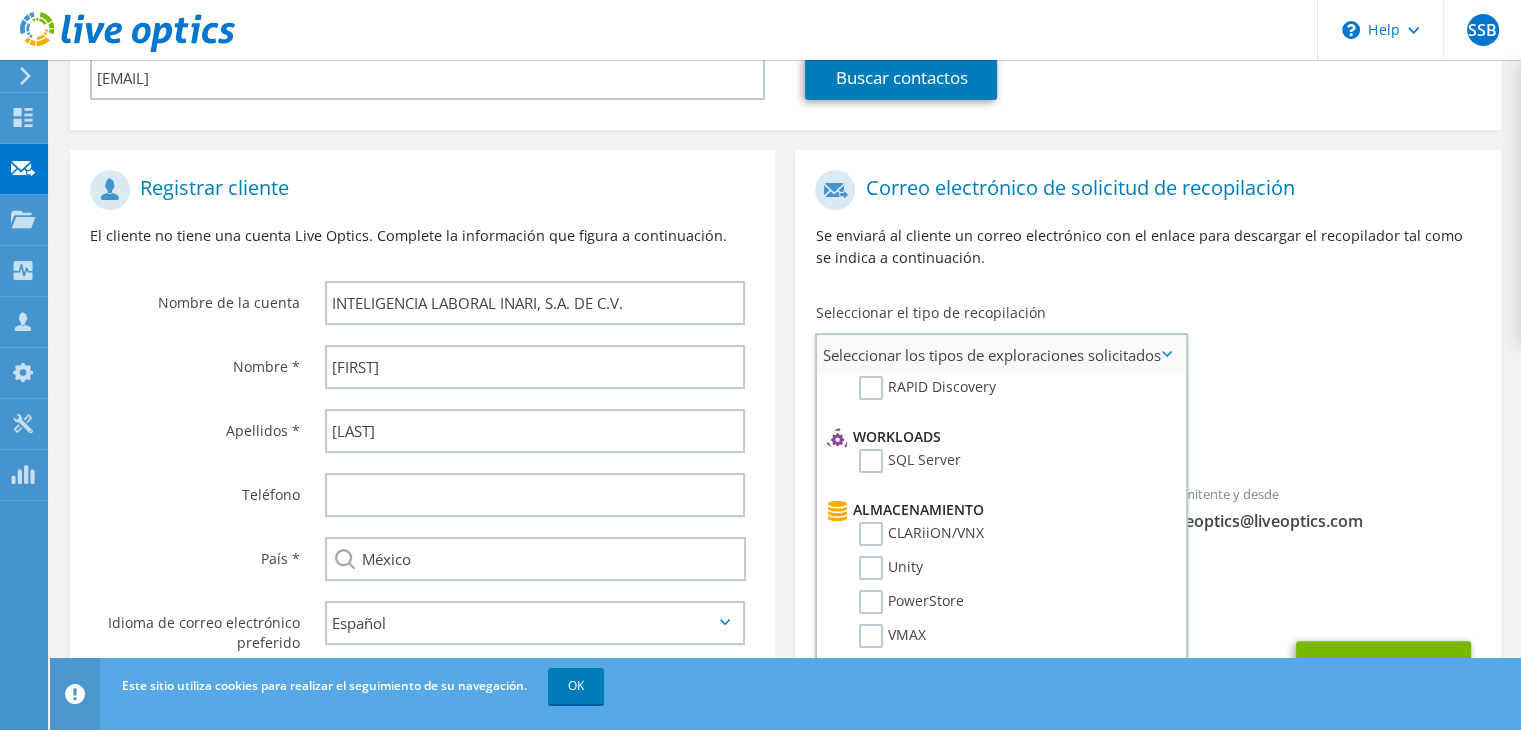 scroll, scrollTop: 243, scrollLeft: 0, axis: vertical 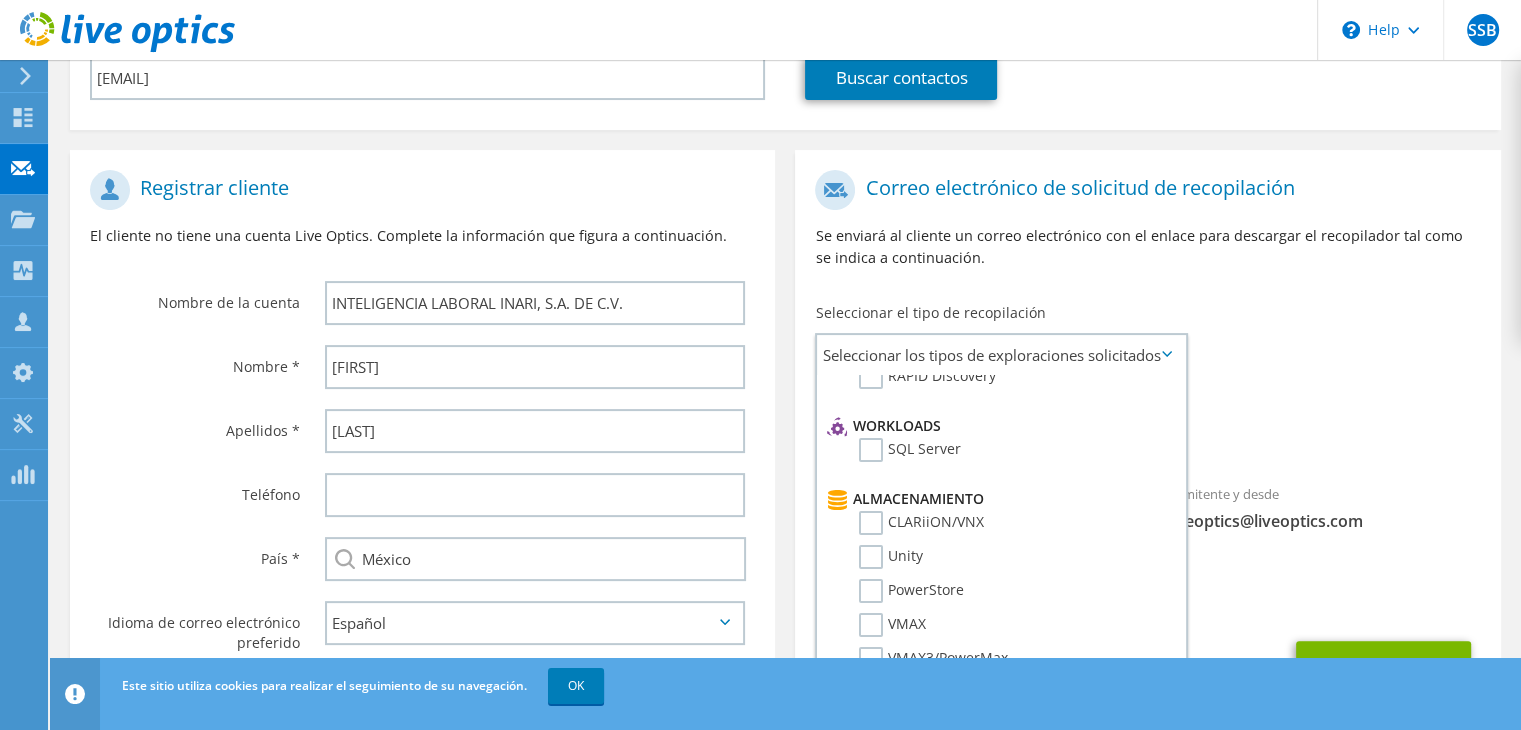 click on "Apellidos *" at bounding box center (195, 425) 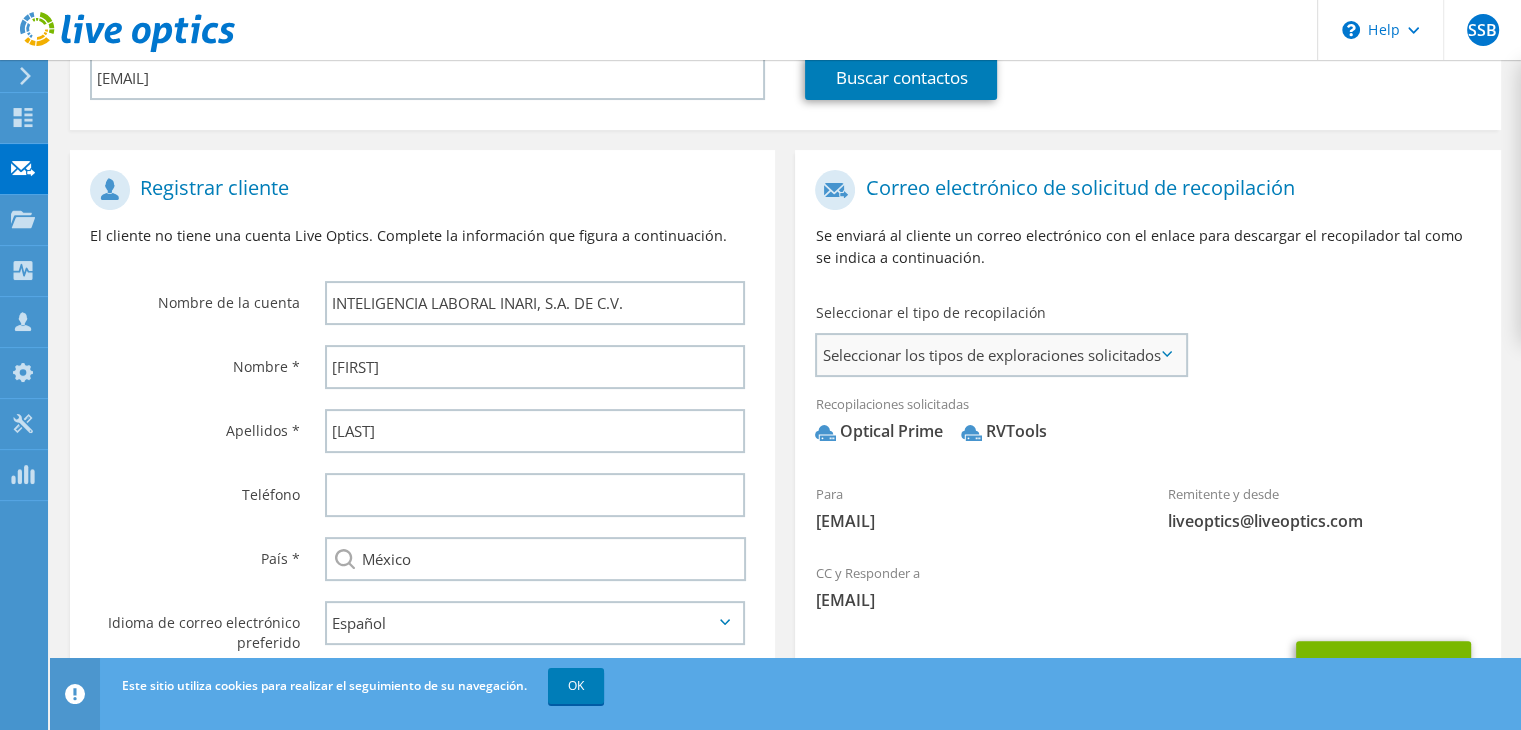 click on "Seleccionar los tipos de exploraciones solicitados" at bounding box center (1001, 355) 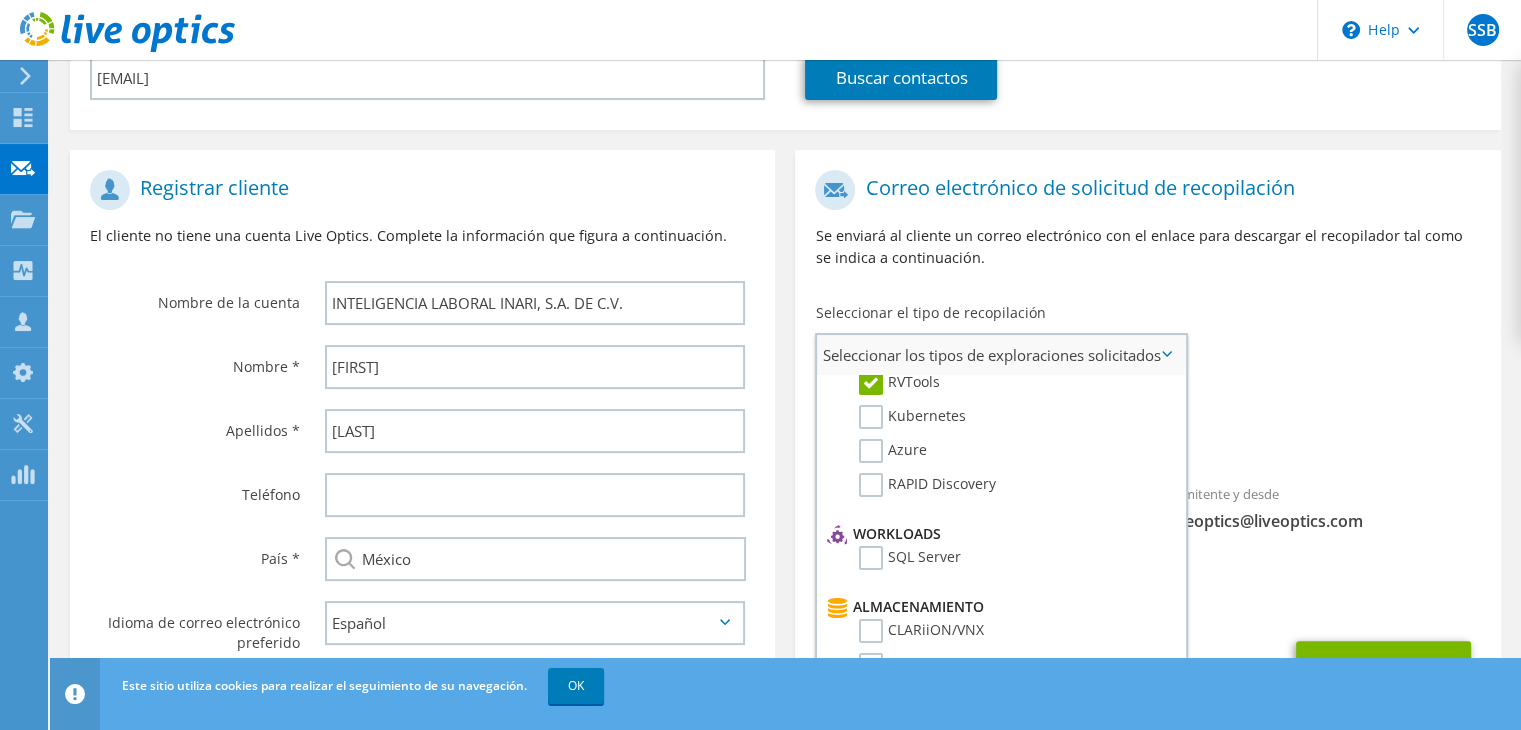 scroll, scrollTop: 200, scrollLeft: 0, axis: vertical 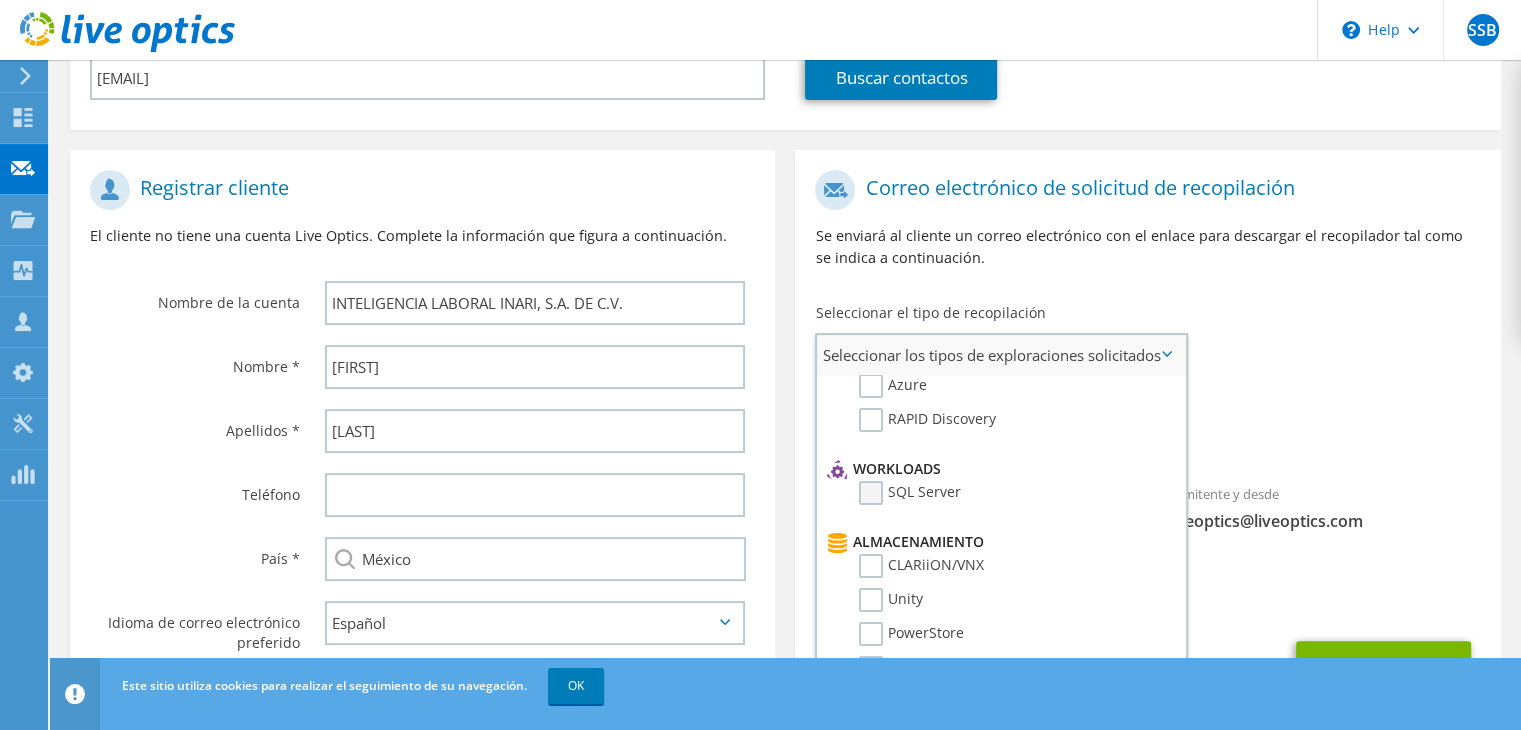 click on "SQL Server" at bounding box center [910, 493] 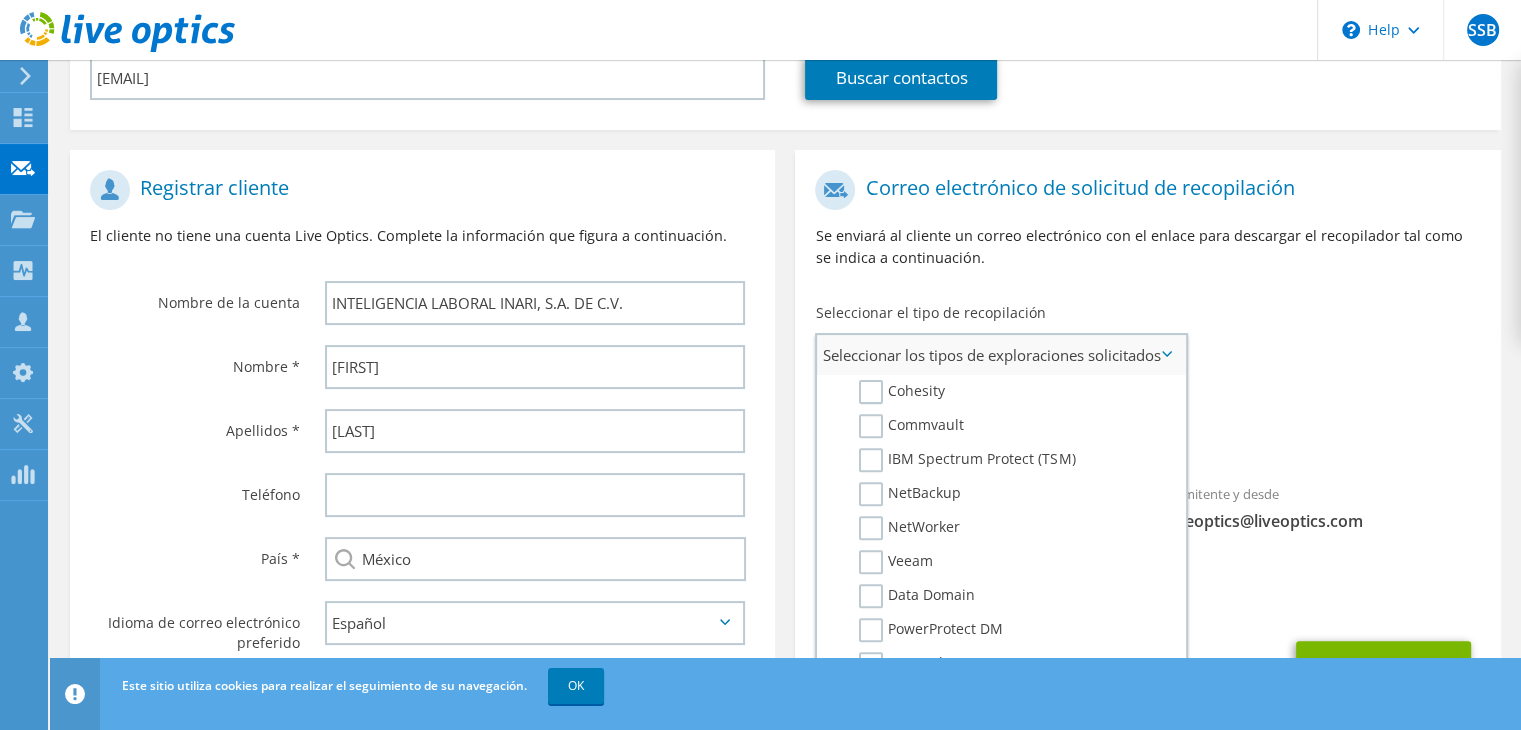 scroll, scrollTop: 924, scrollLeft: 0, axis: vertical 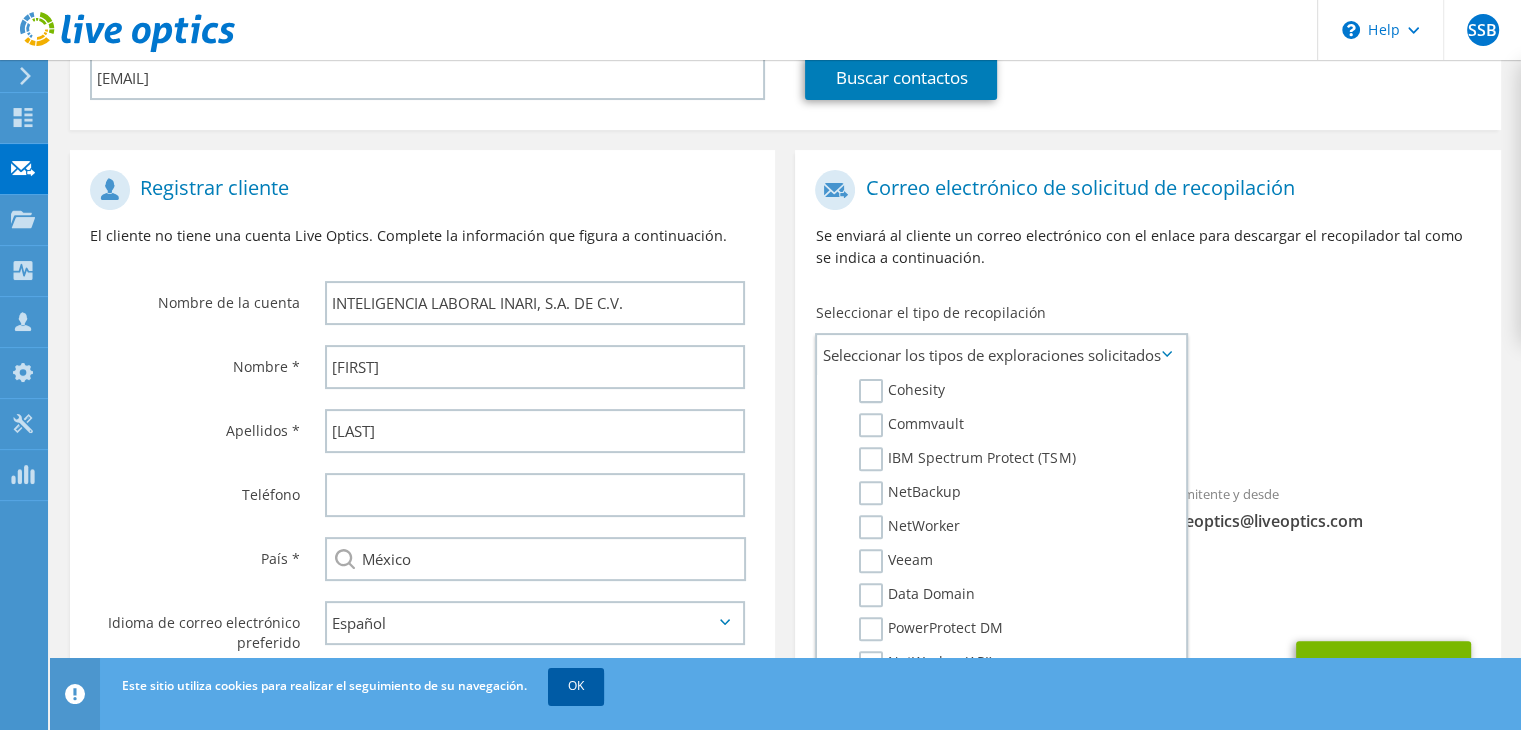 click on "OK" at bounding box center [576, 686] 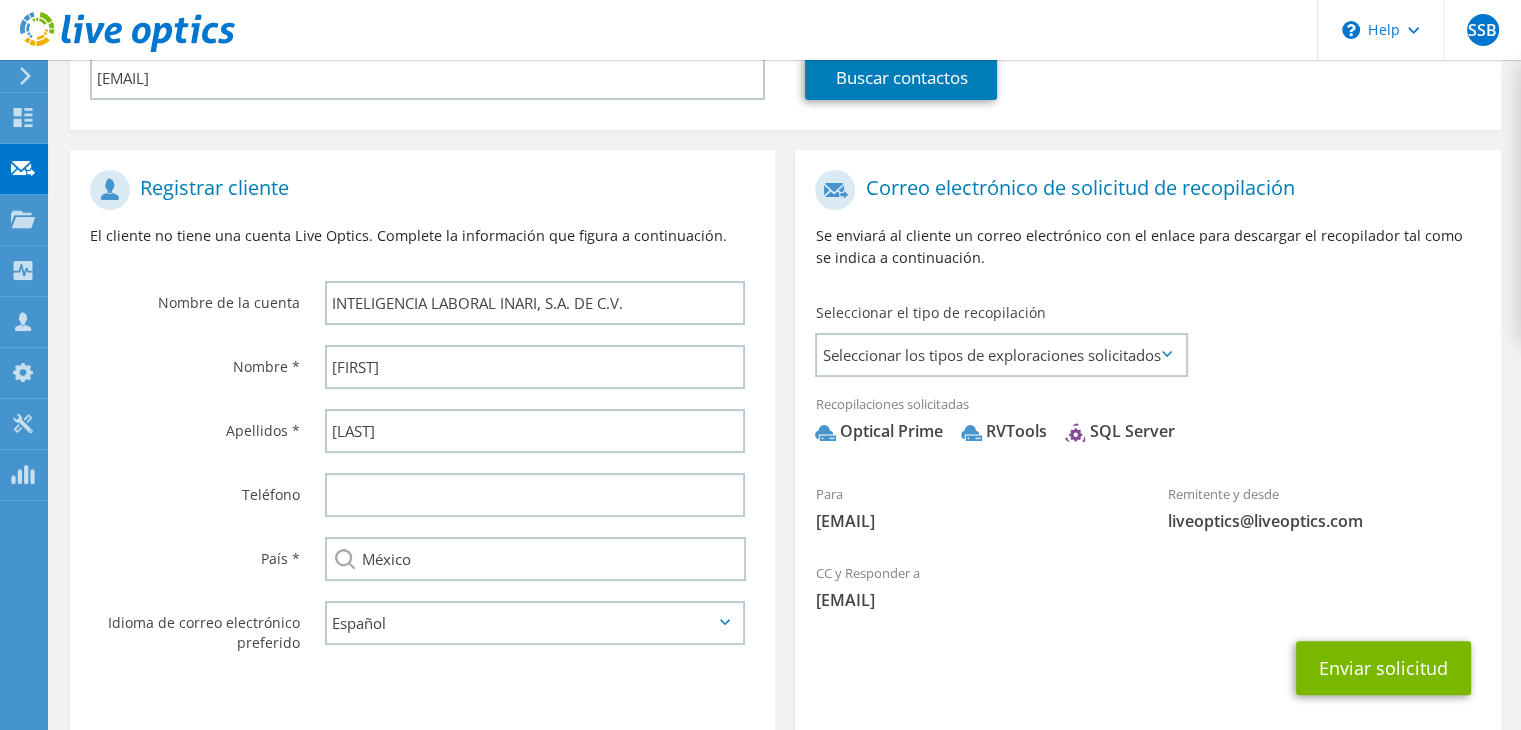 click 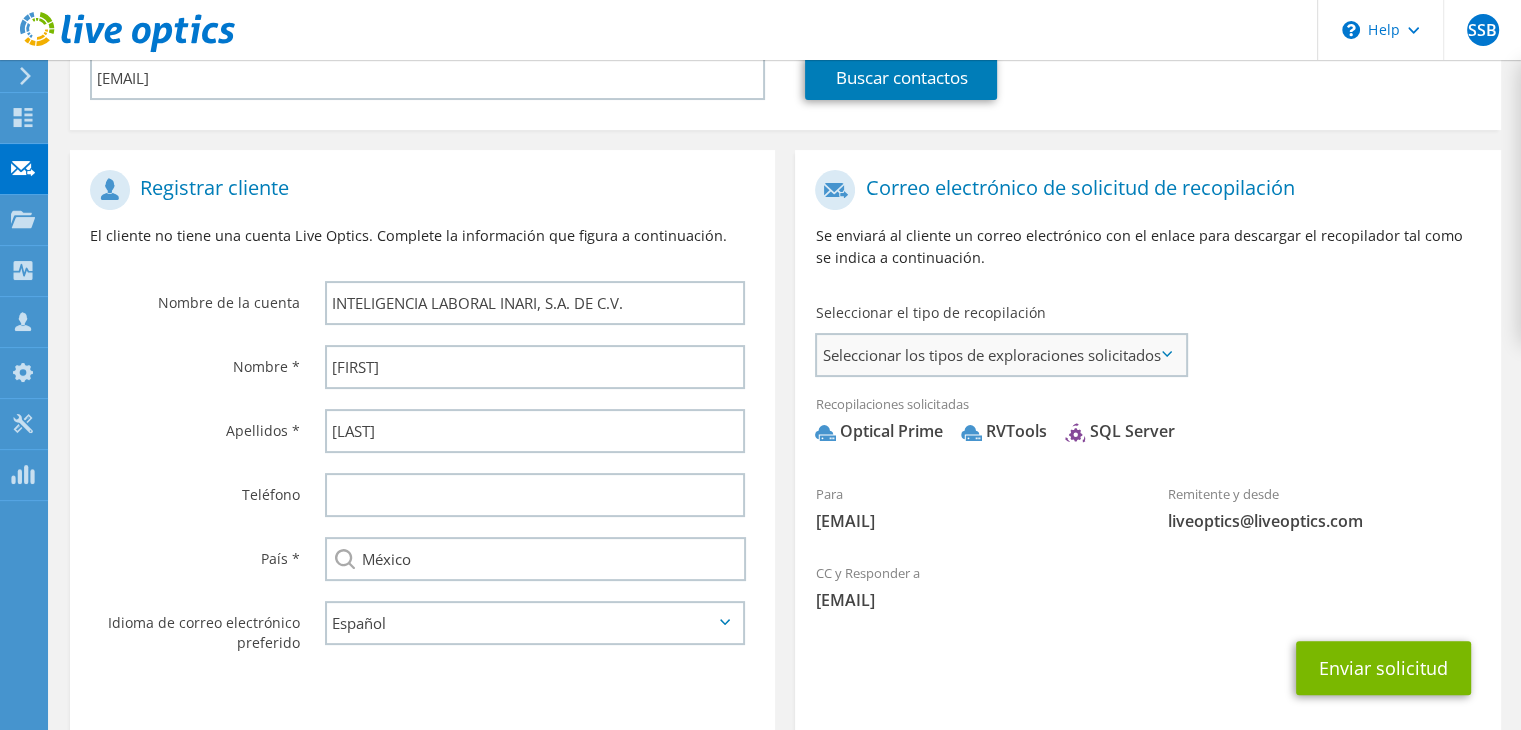 click on "Seleccionar los tipos de exploraciones solicitados" at bounding box center [1001, 355] 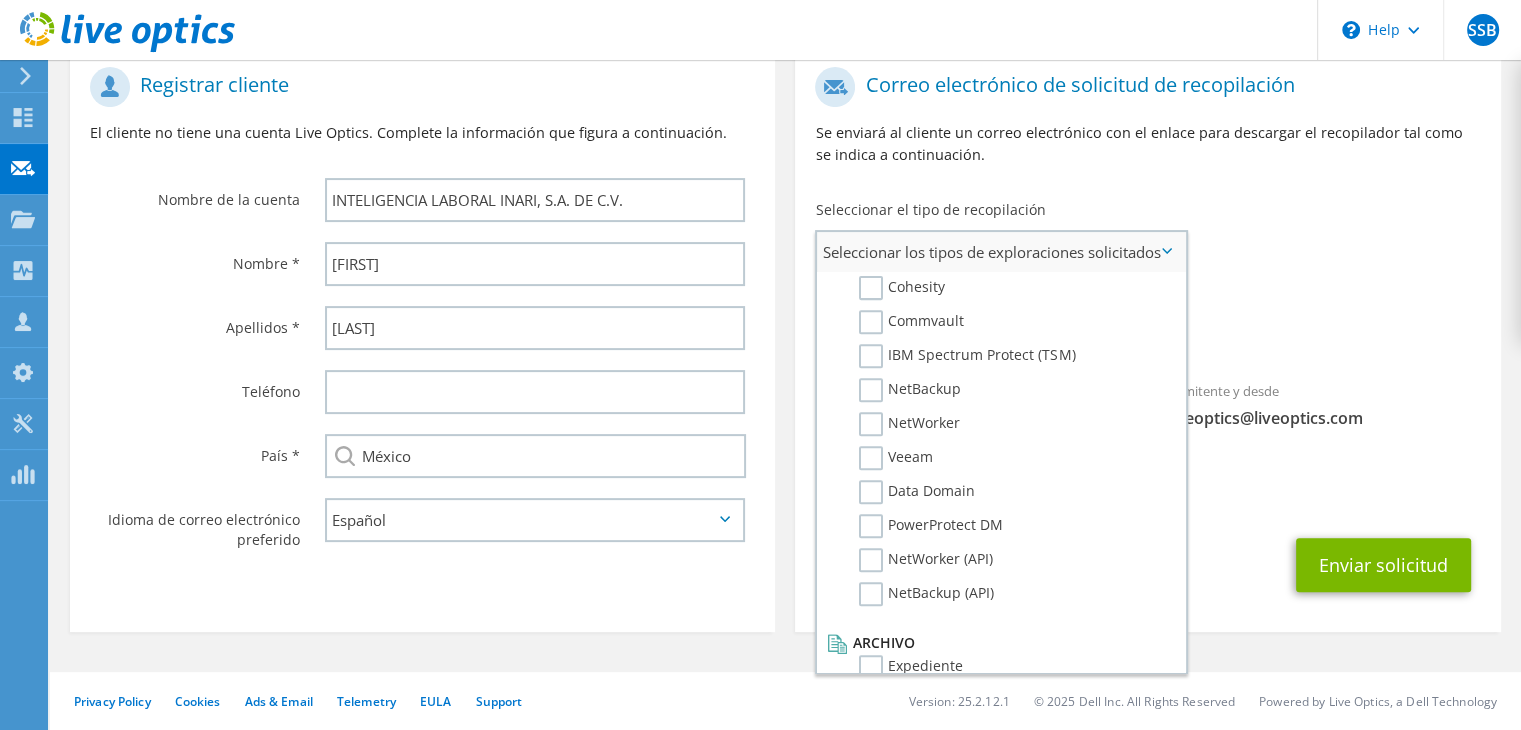 scroll, scrollTop: 436, scrollLeft: 0, axis: vertical 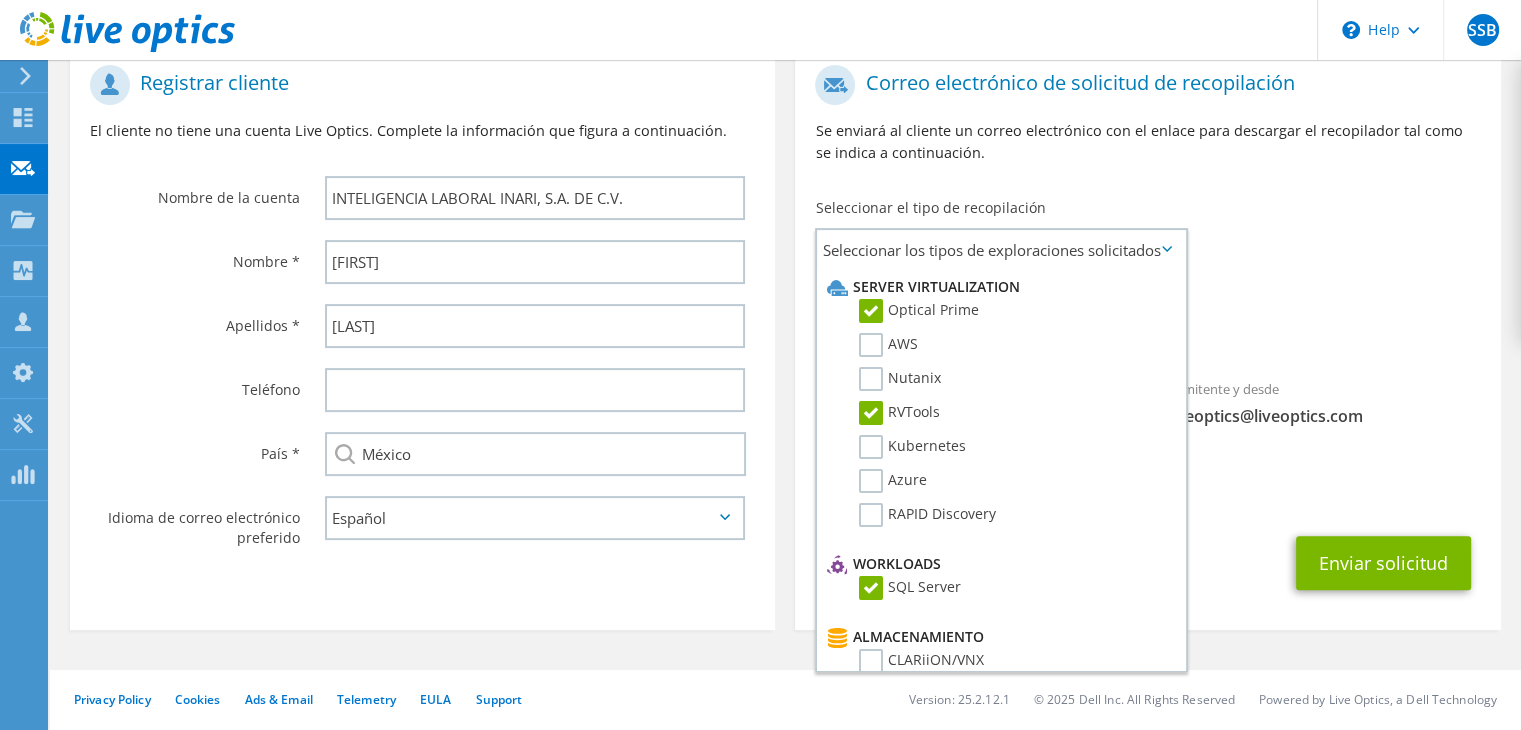 click on "Recopilaciones solicitadas
No hay exploraciones seleccionadas
Optical Prime
RVTools
SQL Server" at bounding box center (1147, 318) 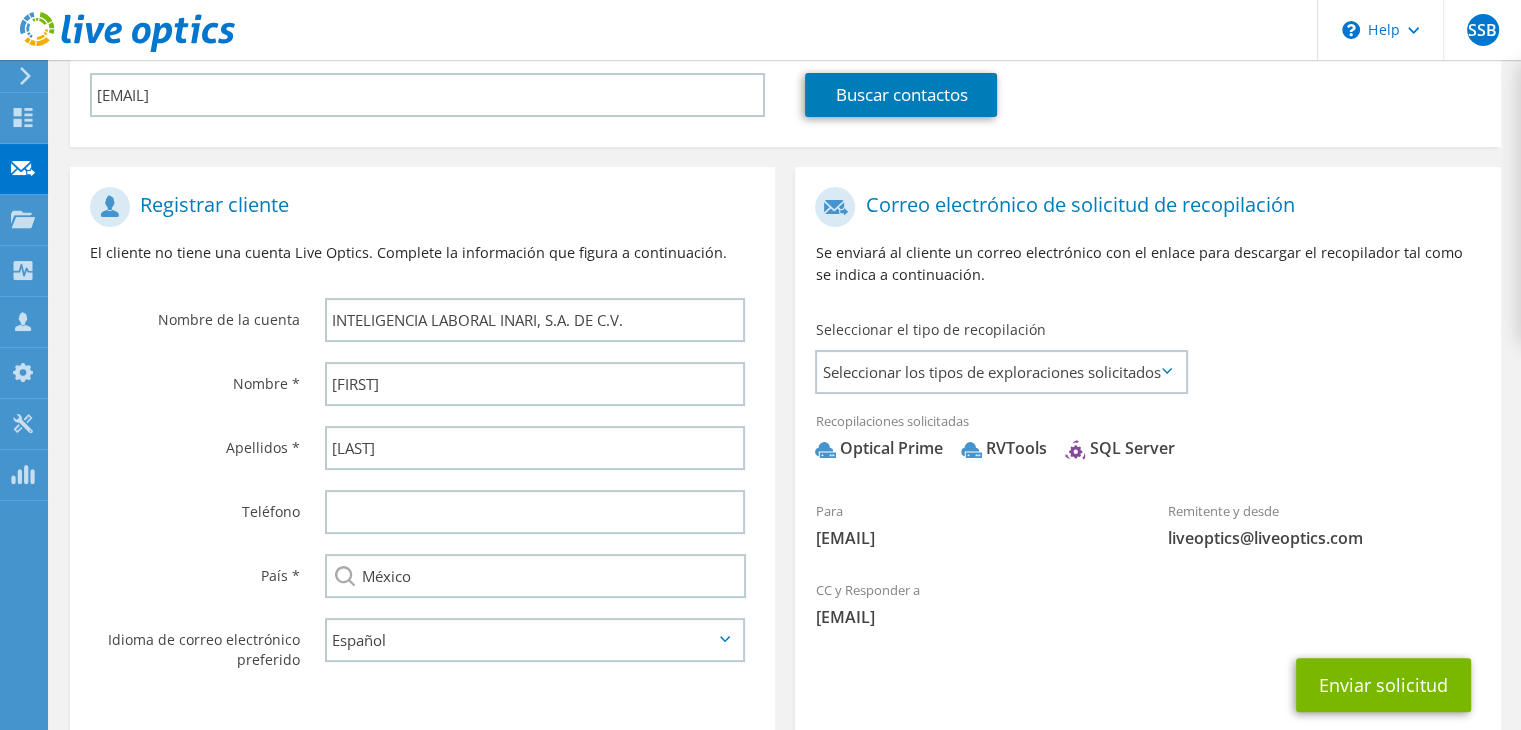 scroll, scrollTop: 336, scrollLeft: 0, axis: vertical 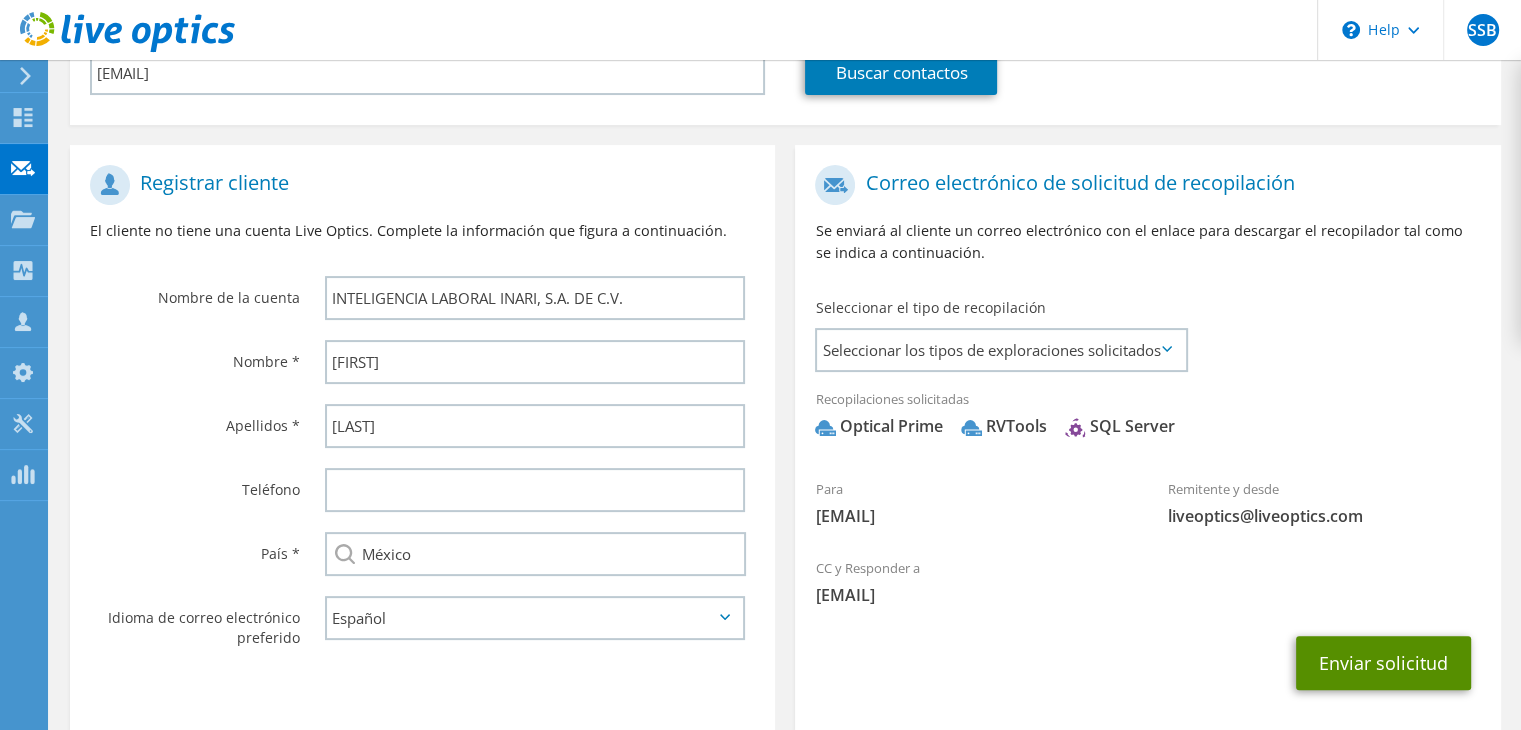 click on "Enviar solicitud" at bounding box center (1383, 663) 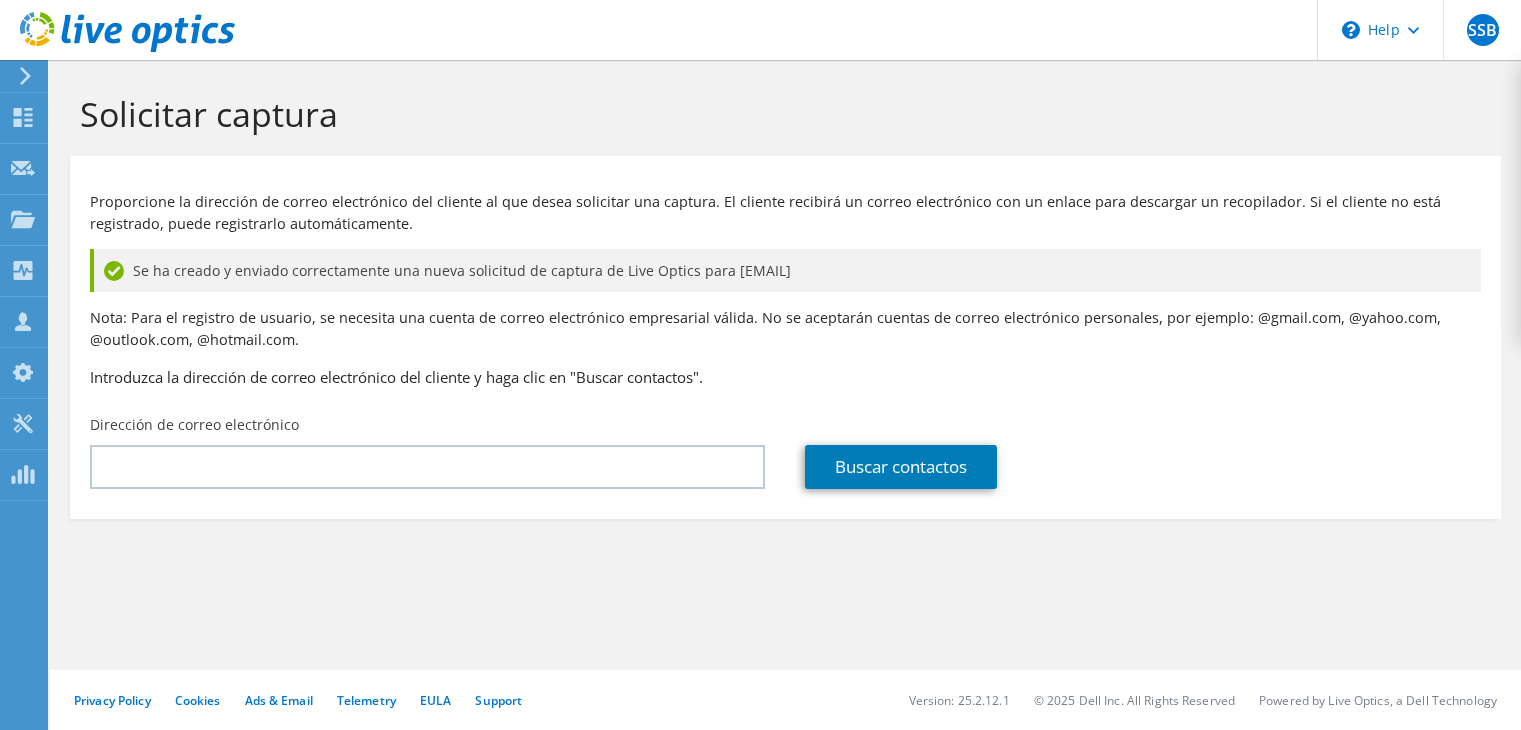 scroll, scrollTop: 0, scrollLeft: 0, axis: both 